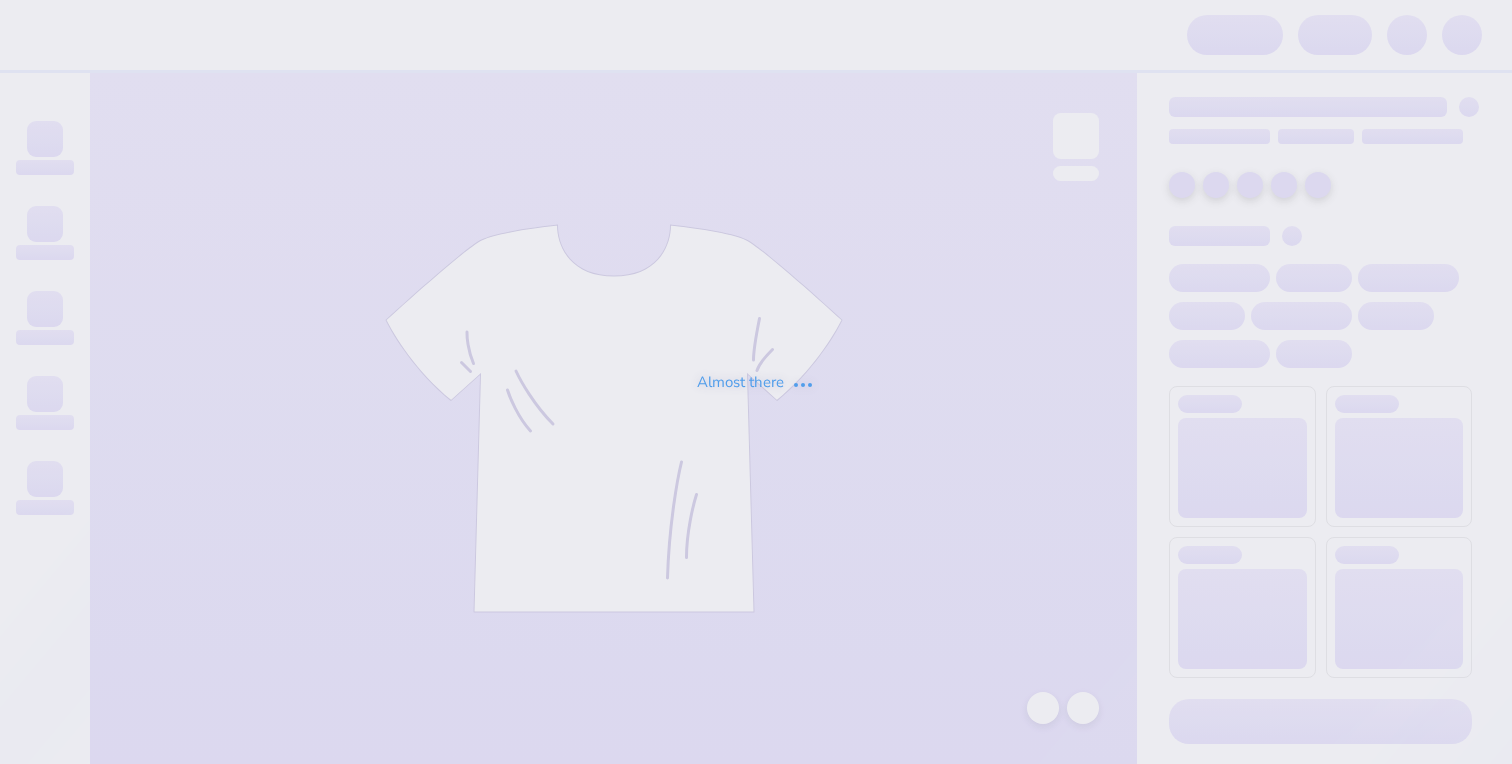 scroll, scrollTop: 0, scrollLeft: 0, axis: both 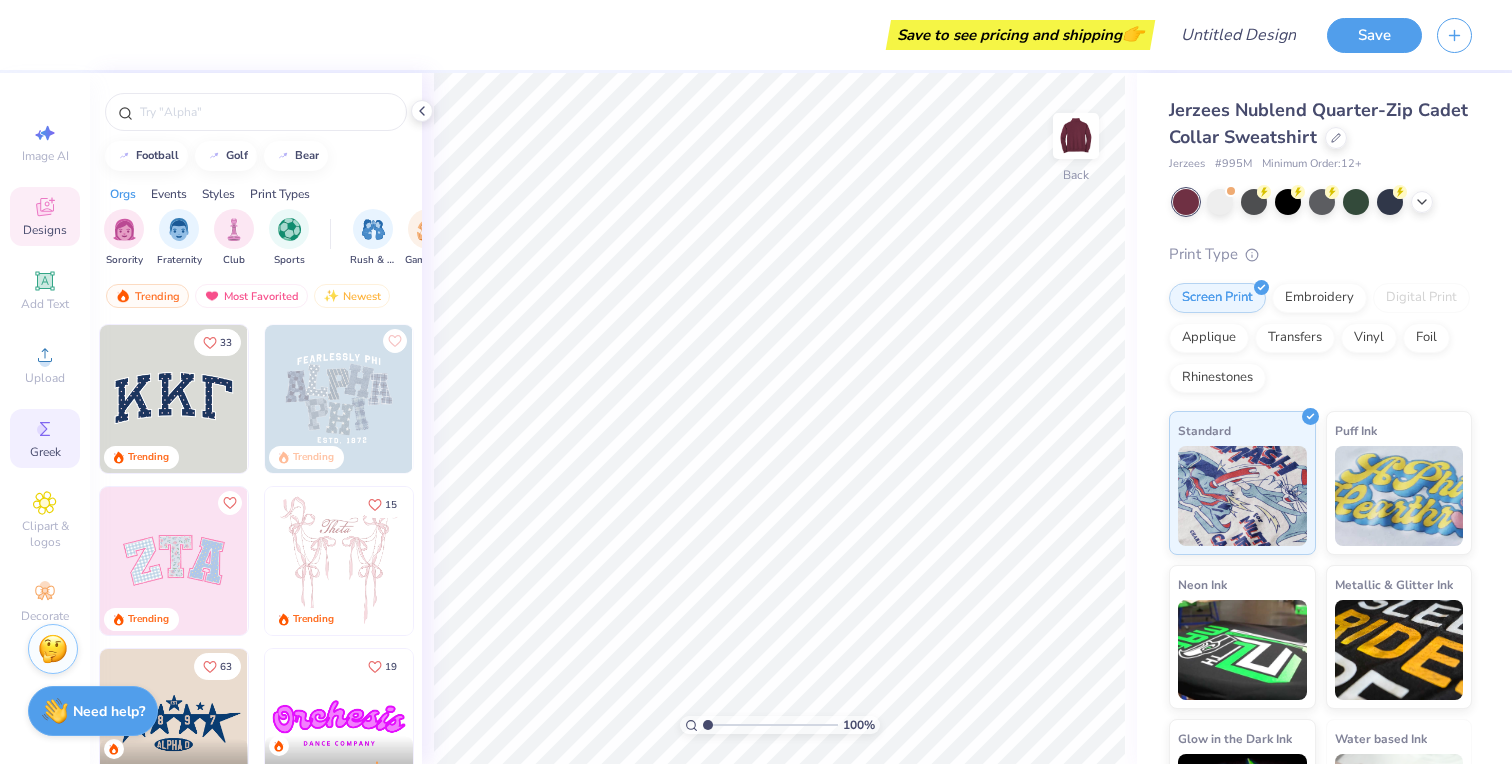 click on "Greek" at bounding box center (45, 452) 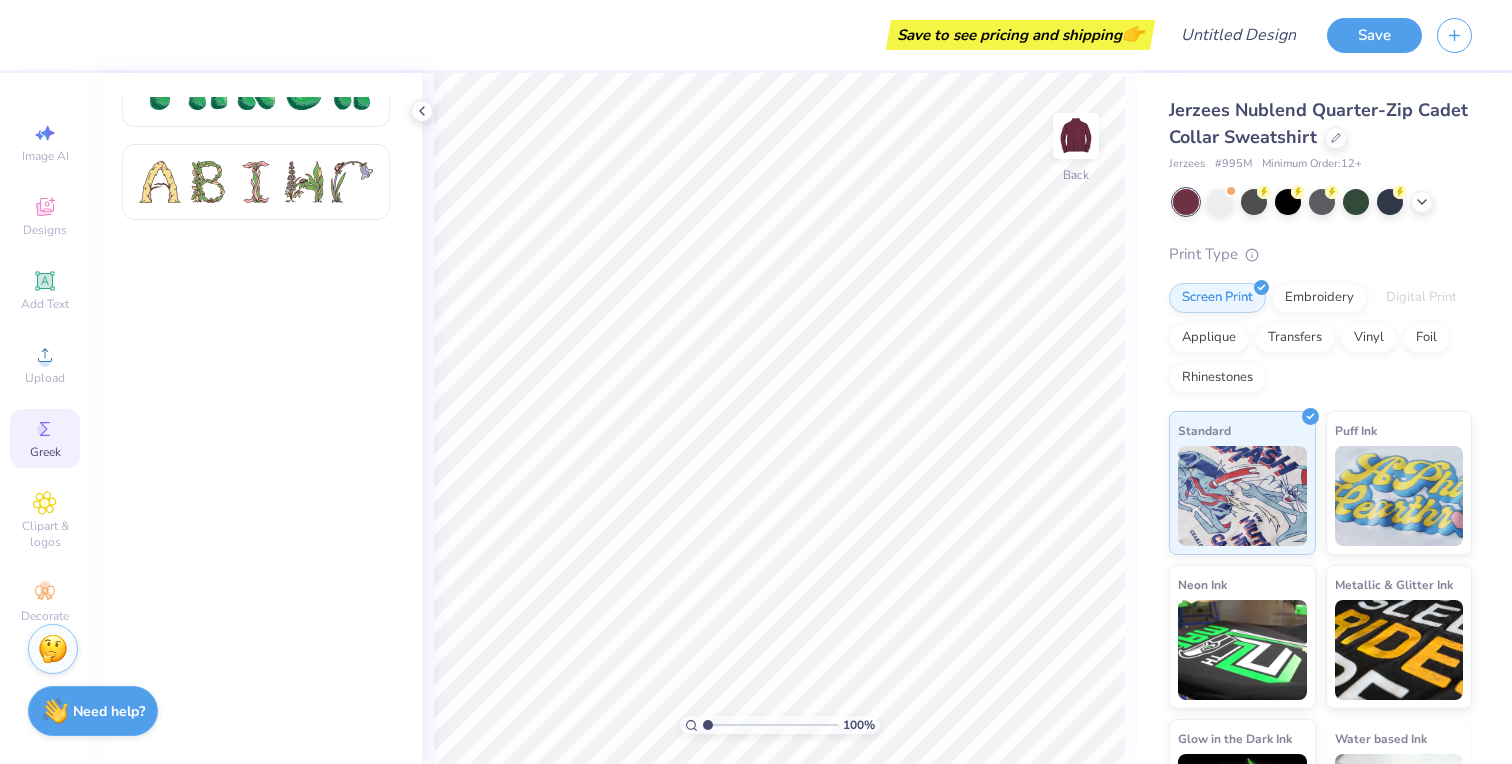 scroll, scrollTop: 0, scrollLeft: 0, axis: both 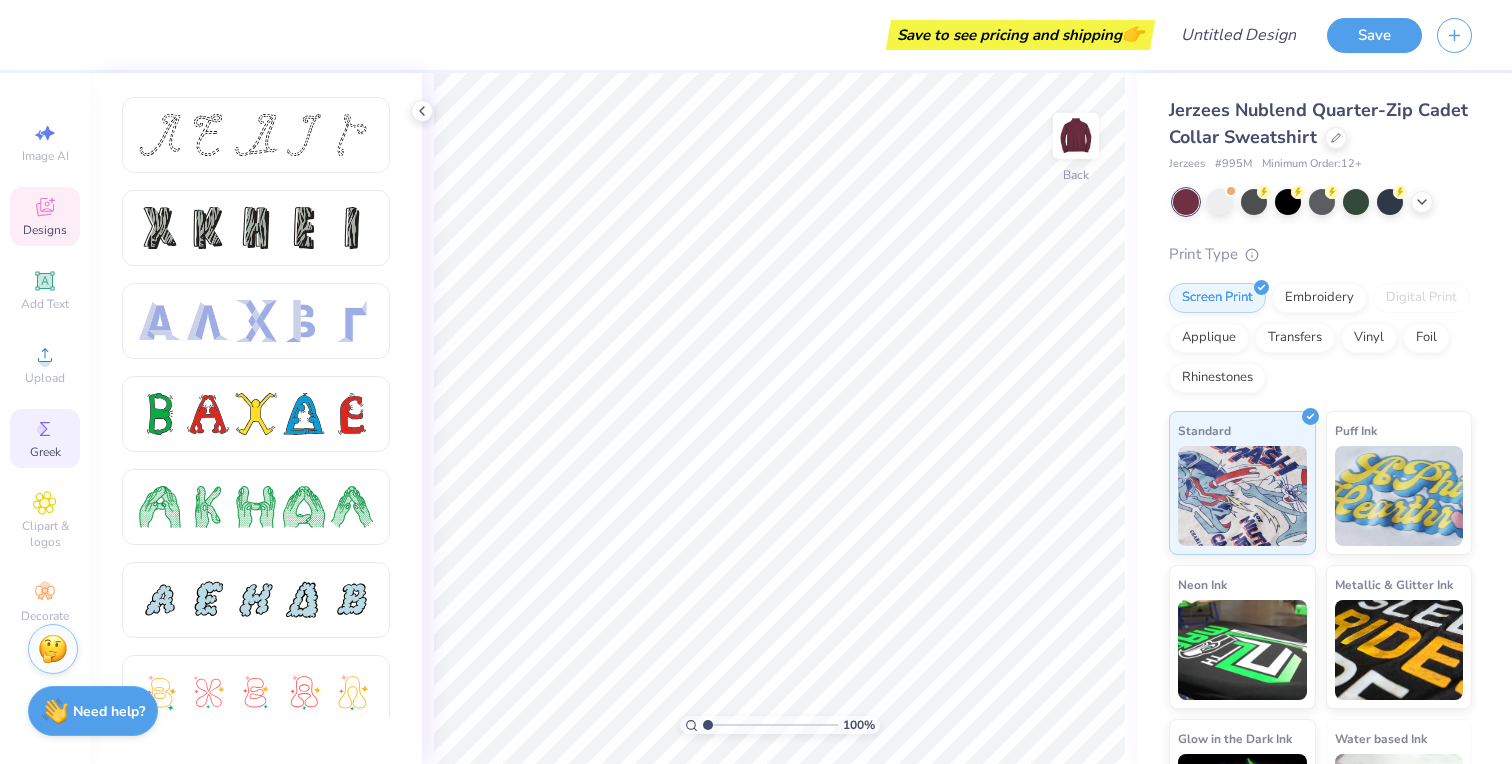 click on "Designs" at bounding box center [45, 216] 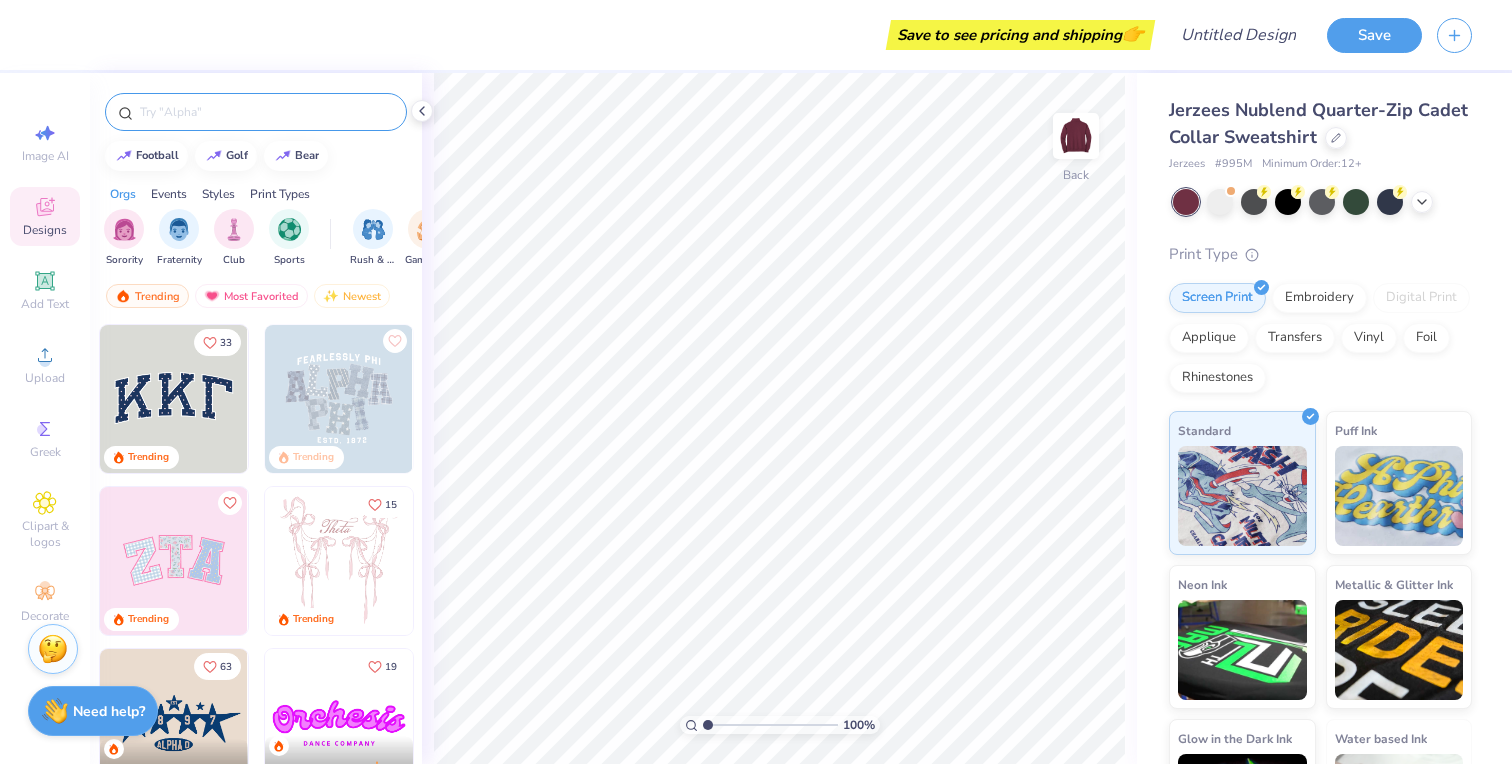 click at bounding box center [266, 112] 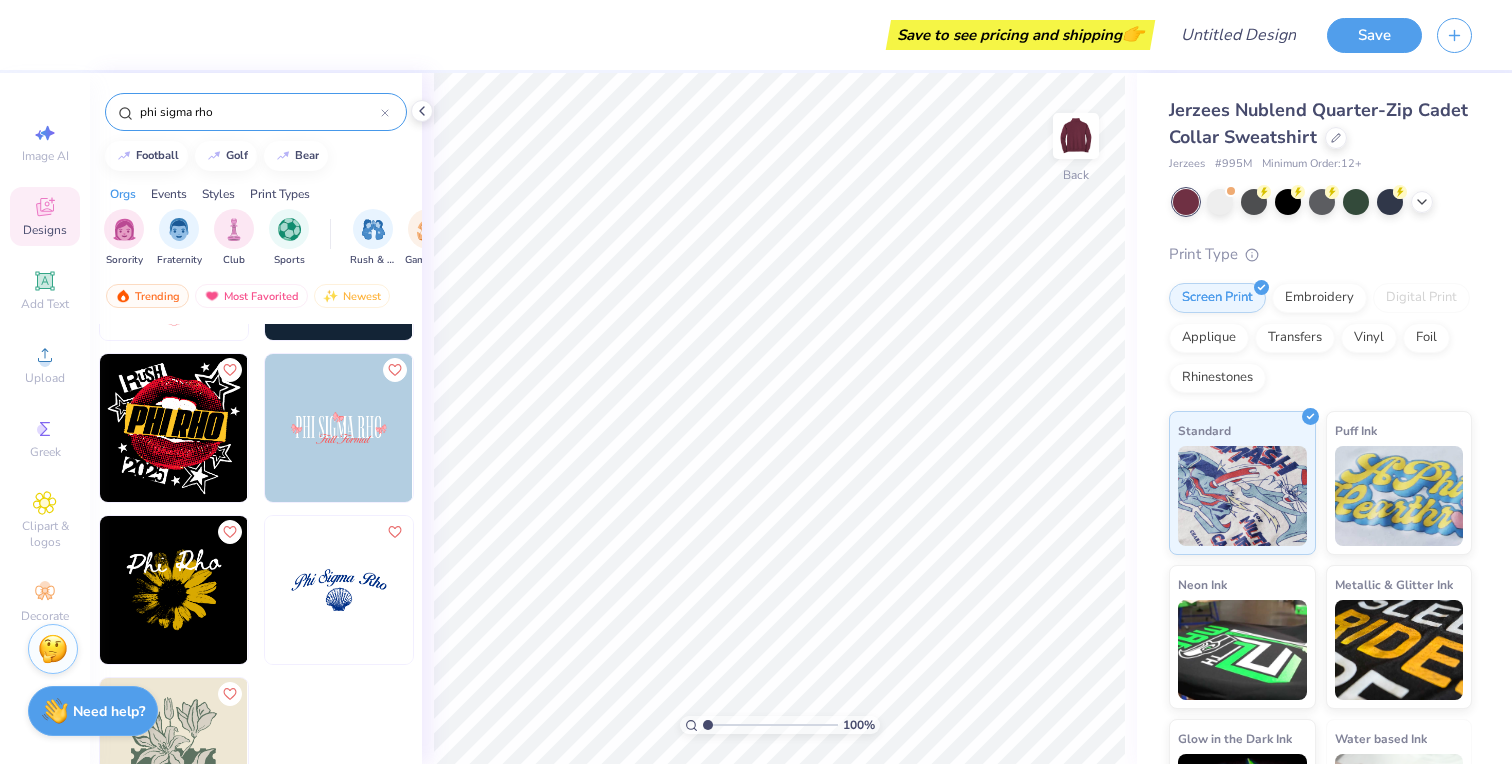 scroll, scrollTop: 457, scrollLeft: 0, axis: vertical 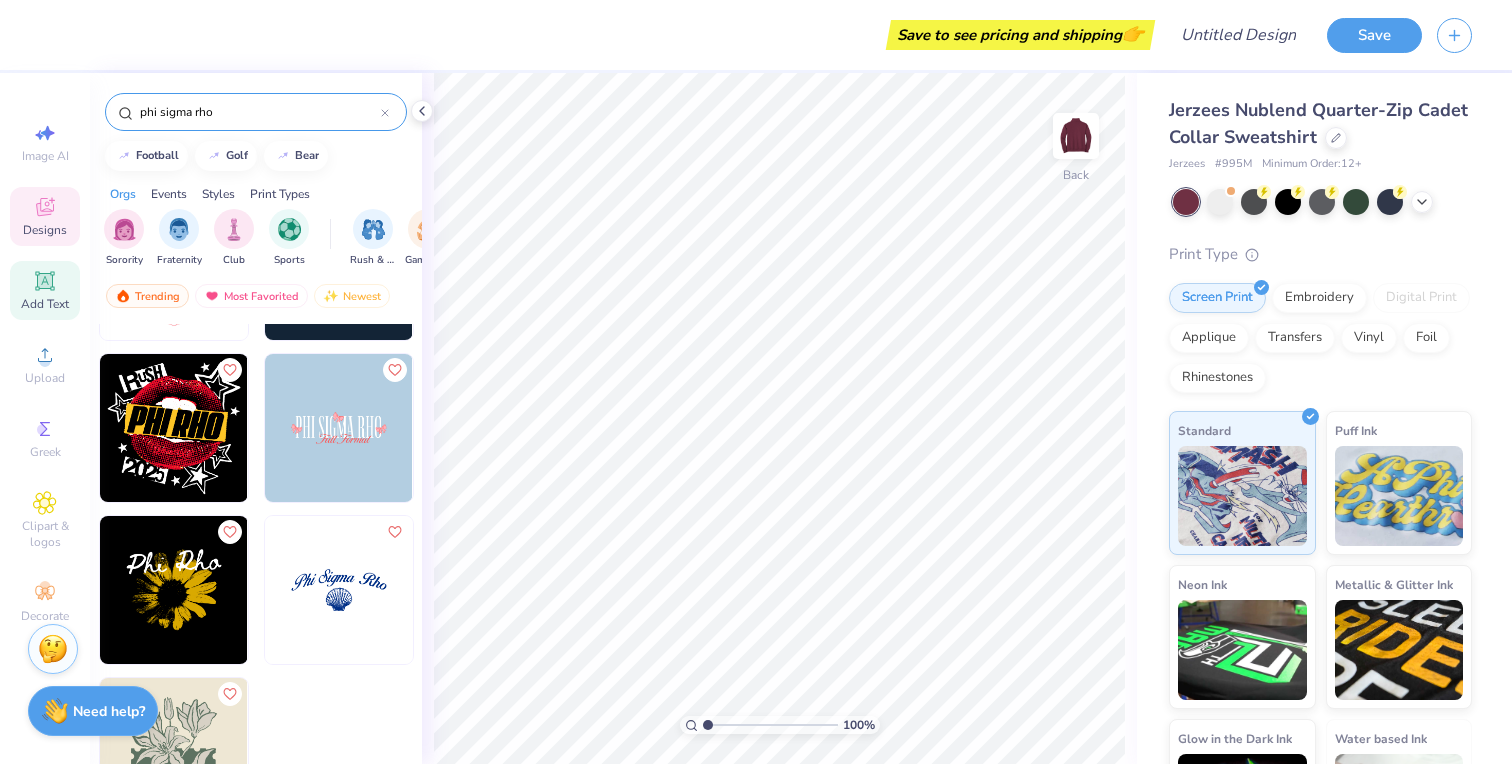 type on "phi sigma rho" 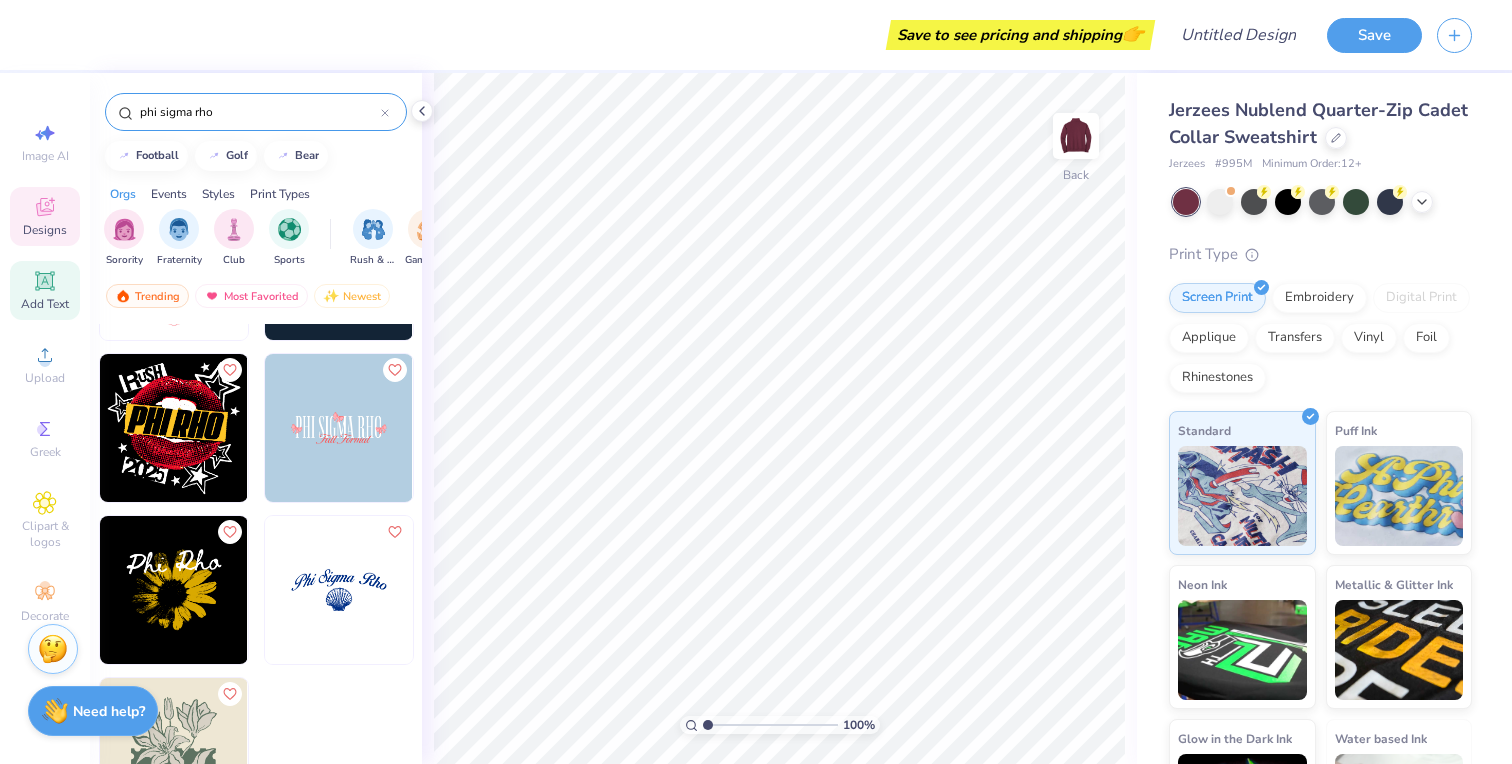 click on "Add Text" at bounding box center (45, 304) 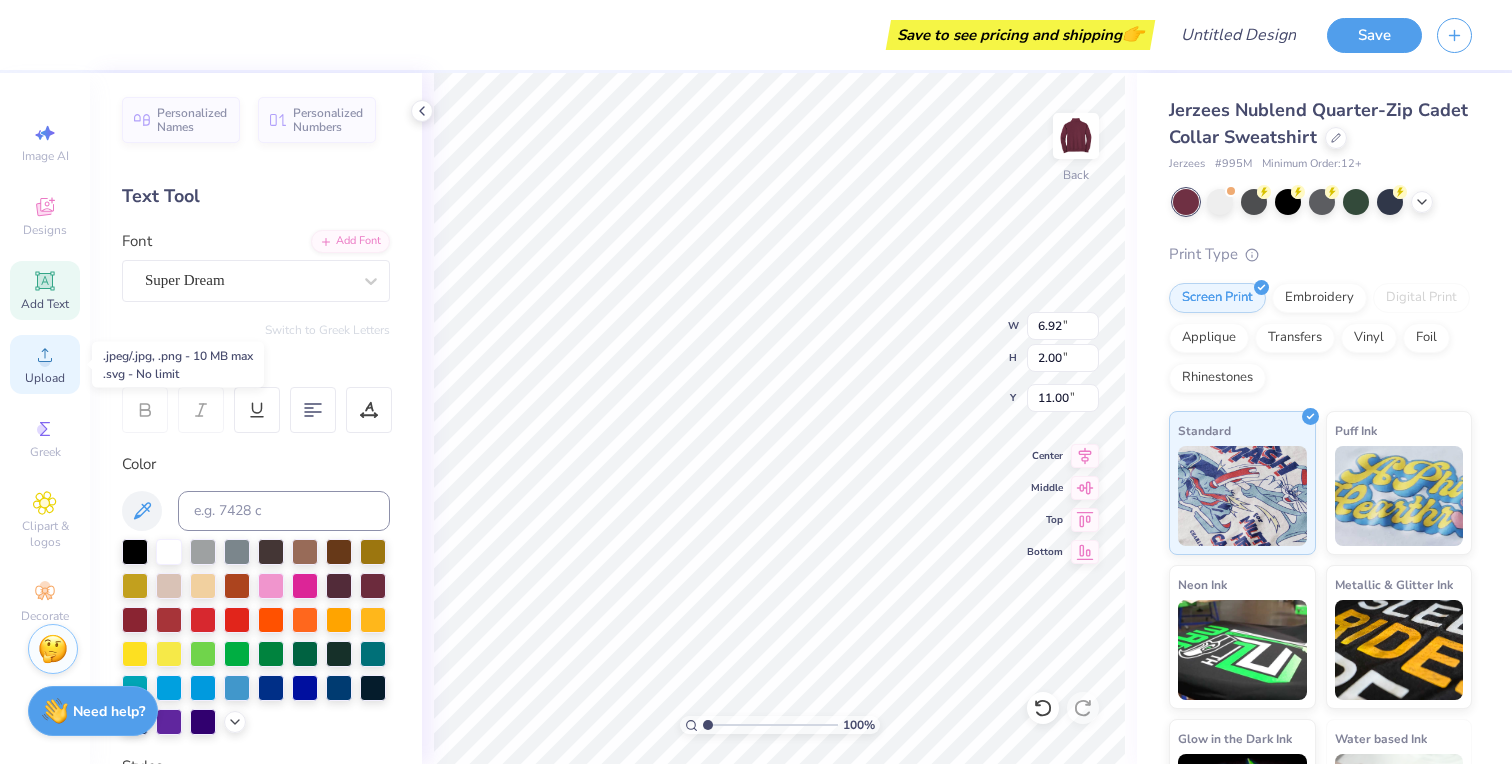 click 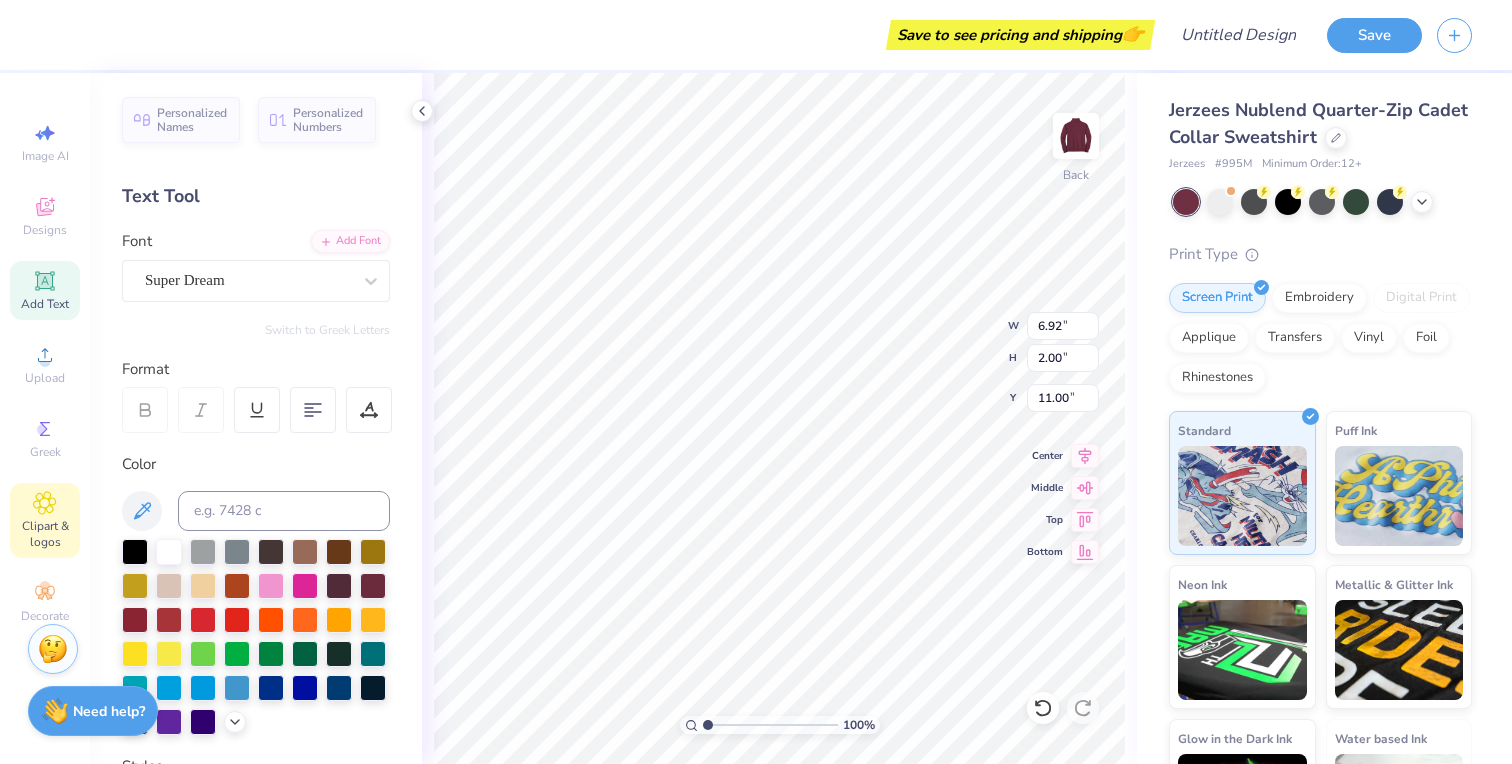 click on "Clipart & logos" at bounding box center [45, 534] 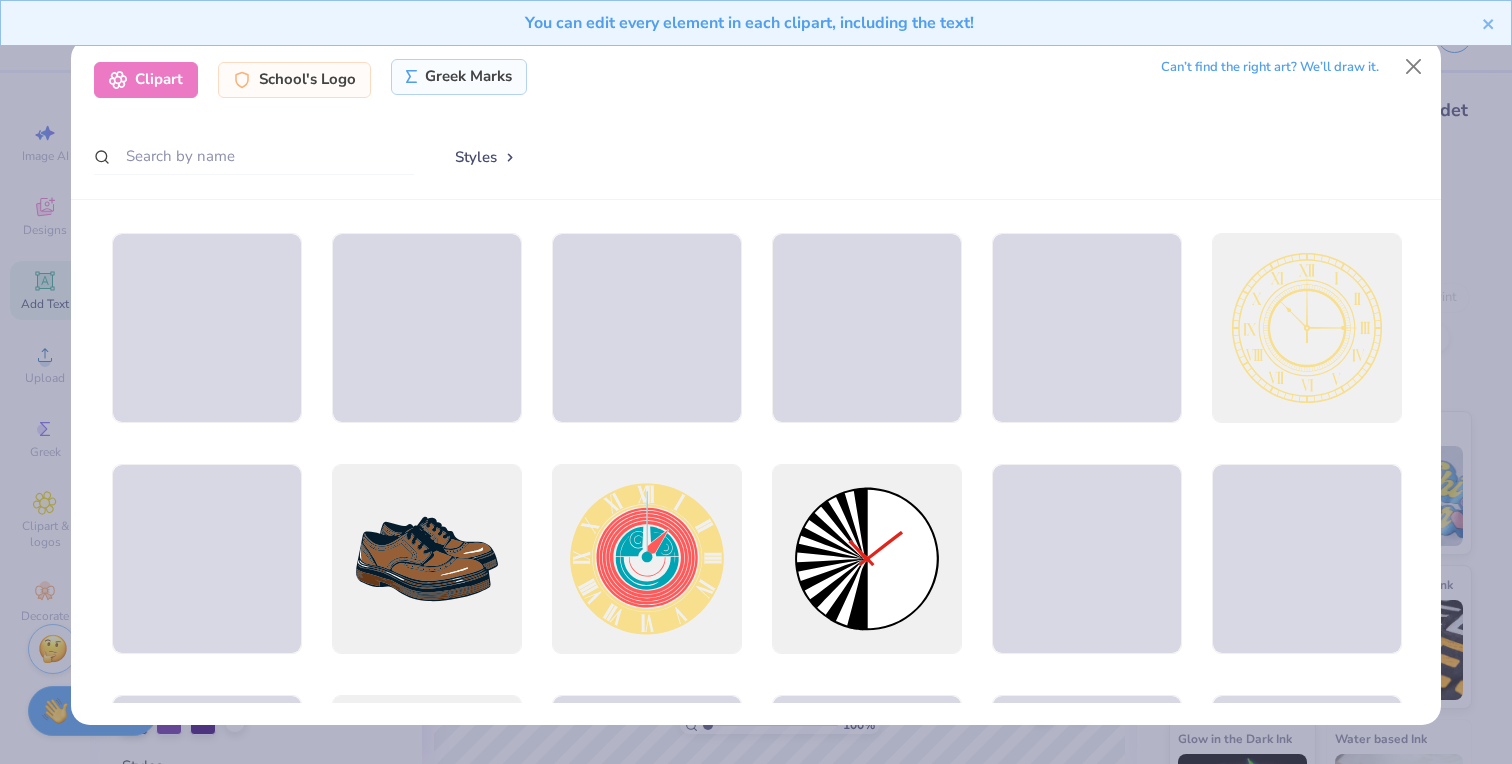 click on "Greek Marks" at bounding box center [459, 77] 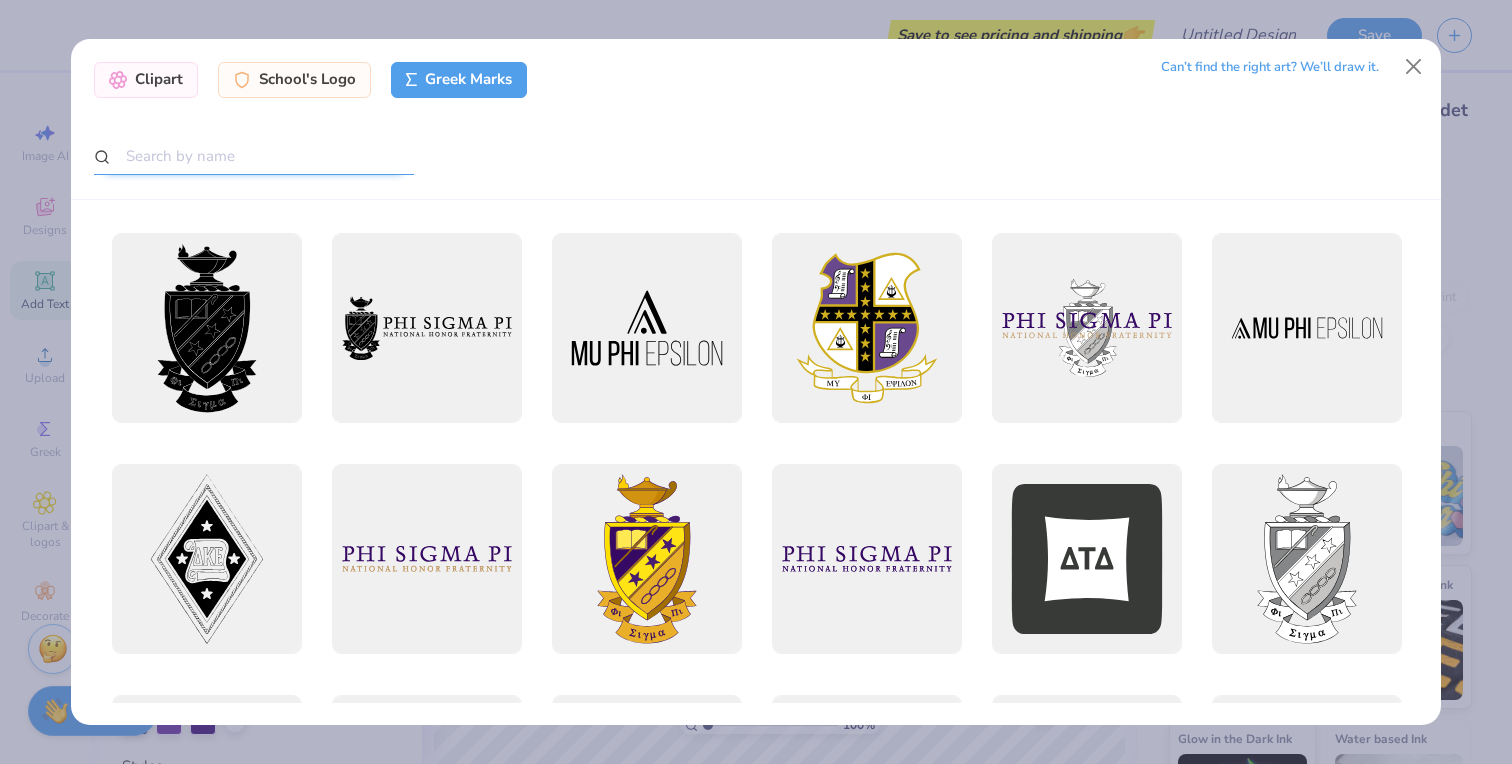 click at bounding box center (254, 156) 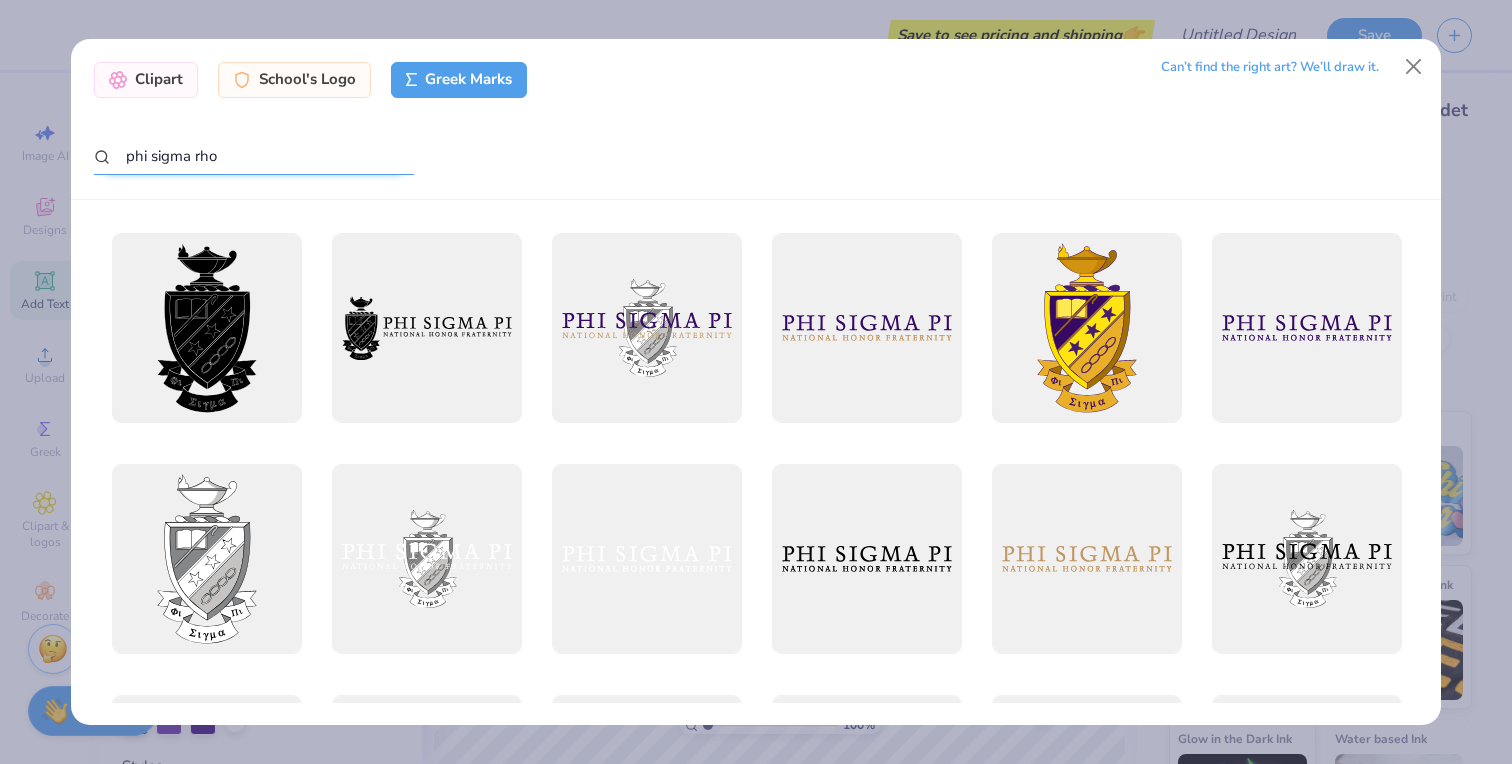 type on "phi sigma rho" 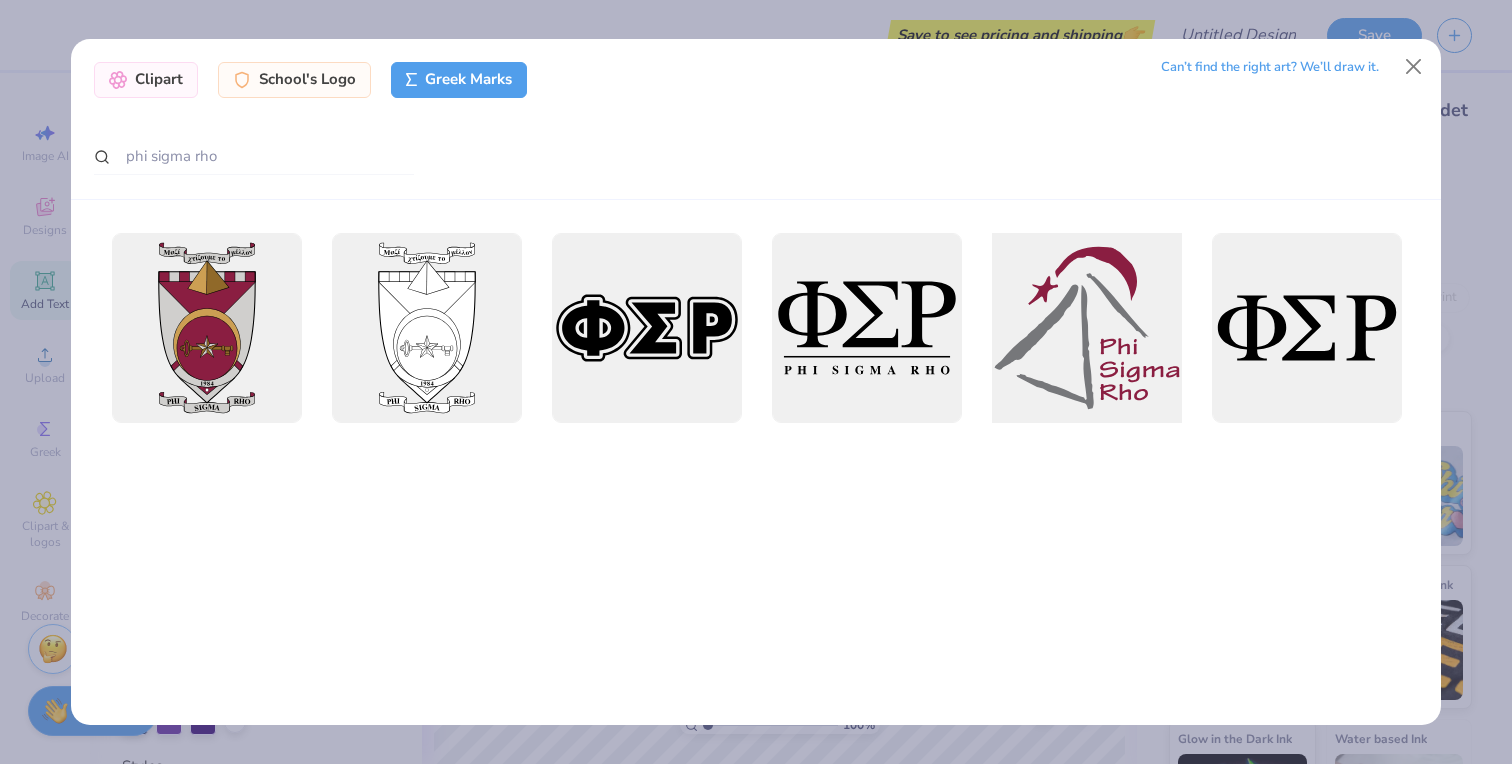 click at bounding box center [1086, 327] 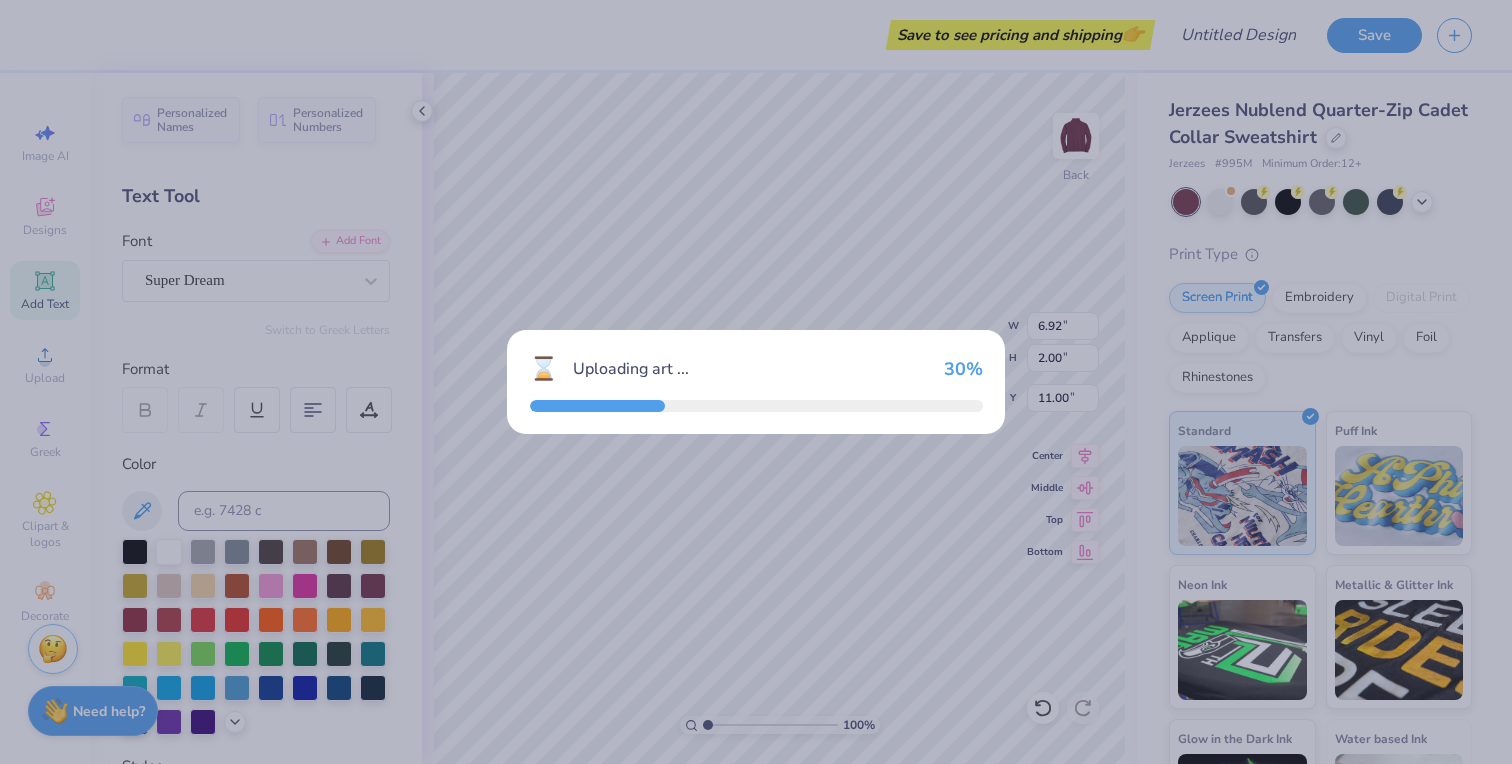 type on "7.94" 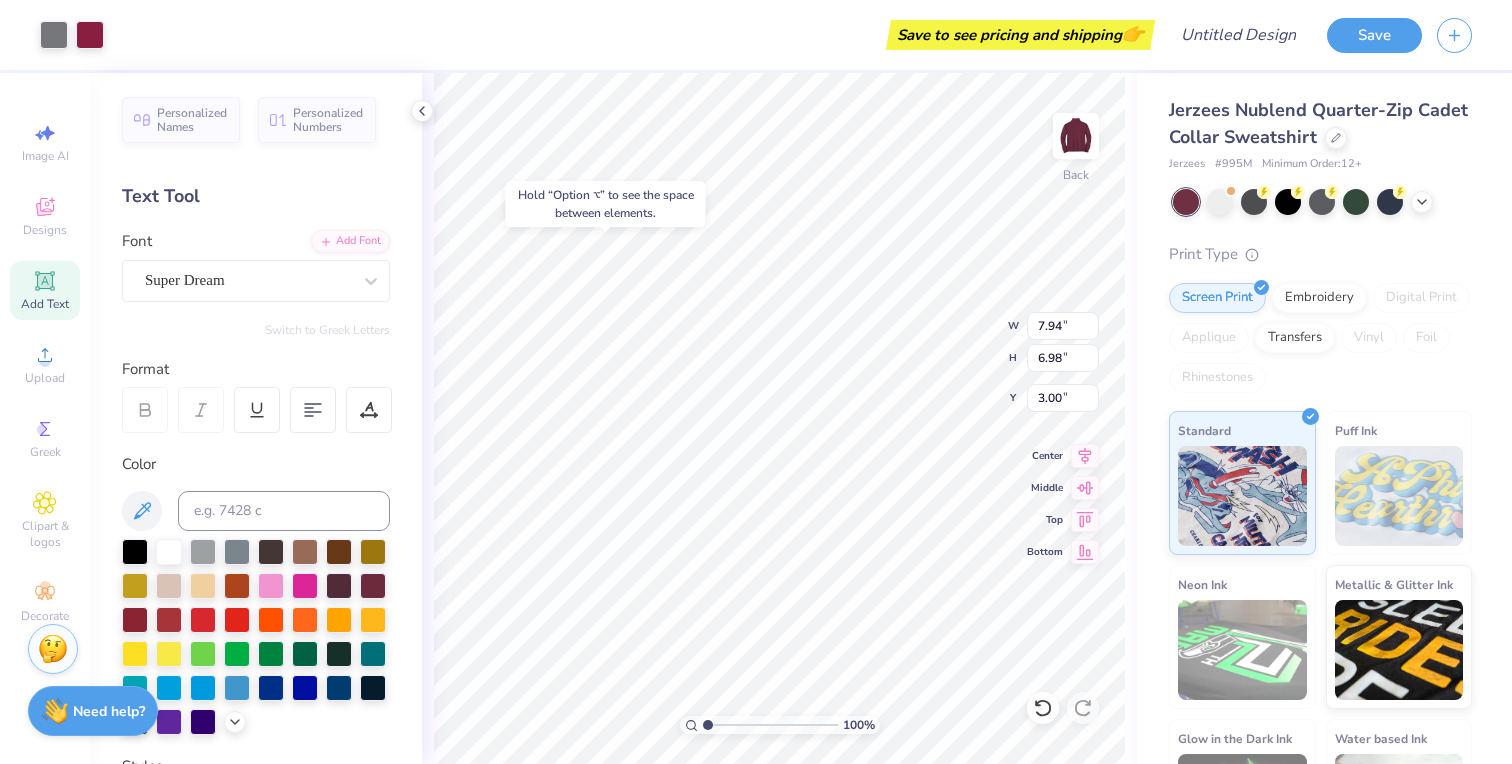 type on "6.92" 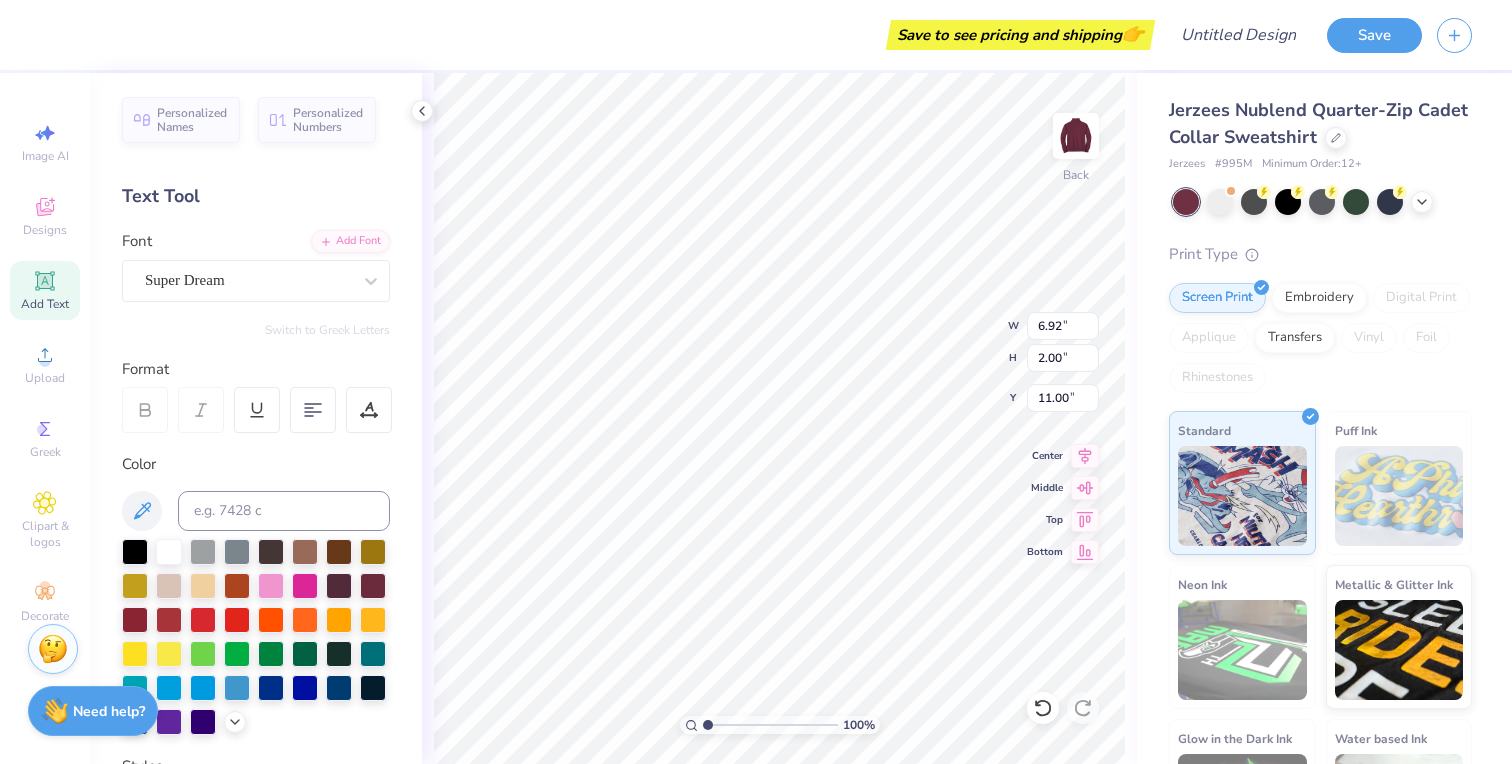 type on "7.94" 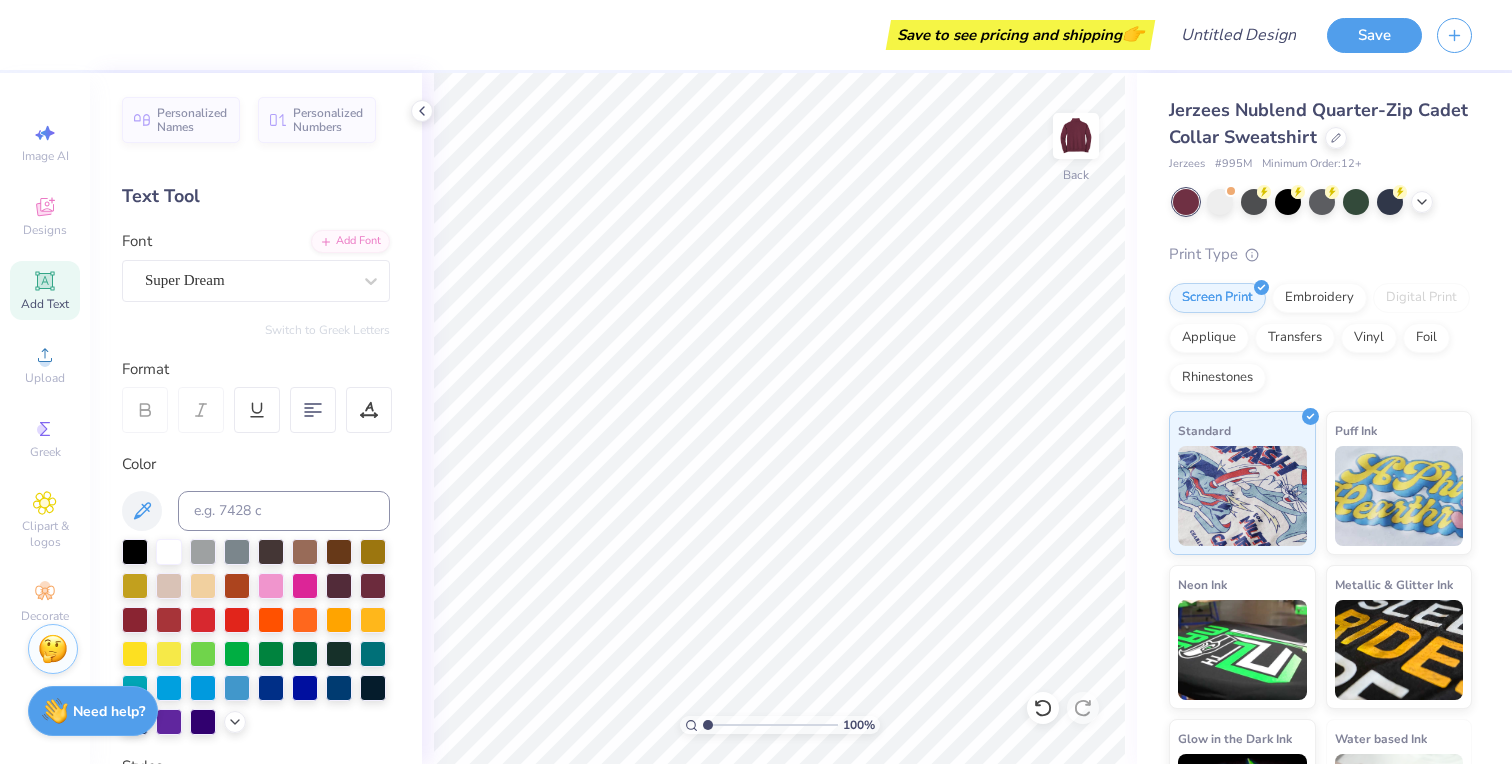 scroll, scrollTop: 0, scrollLeft: 0, axis: both 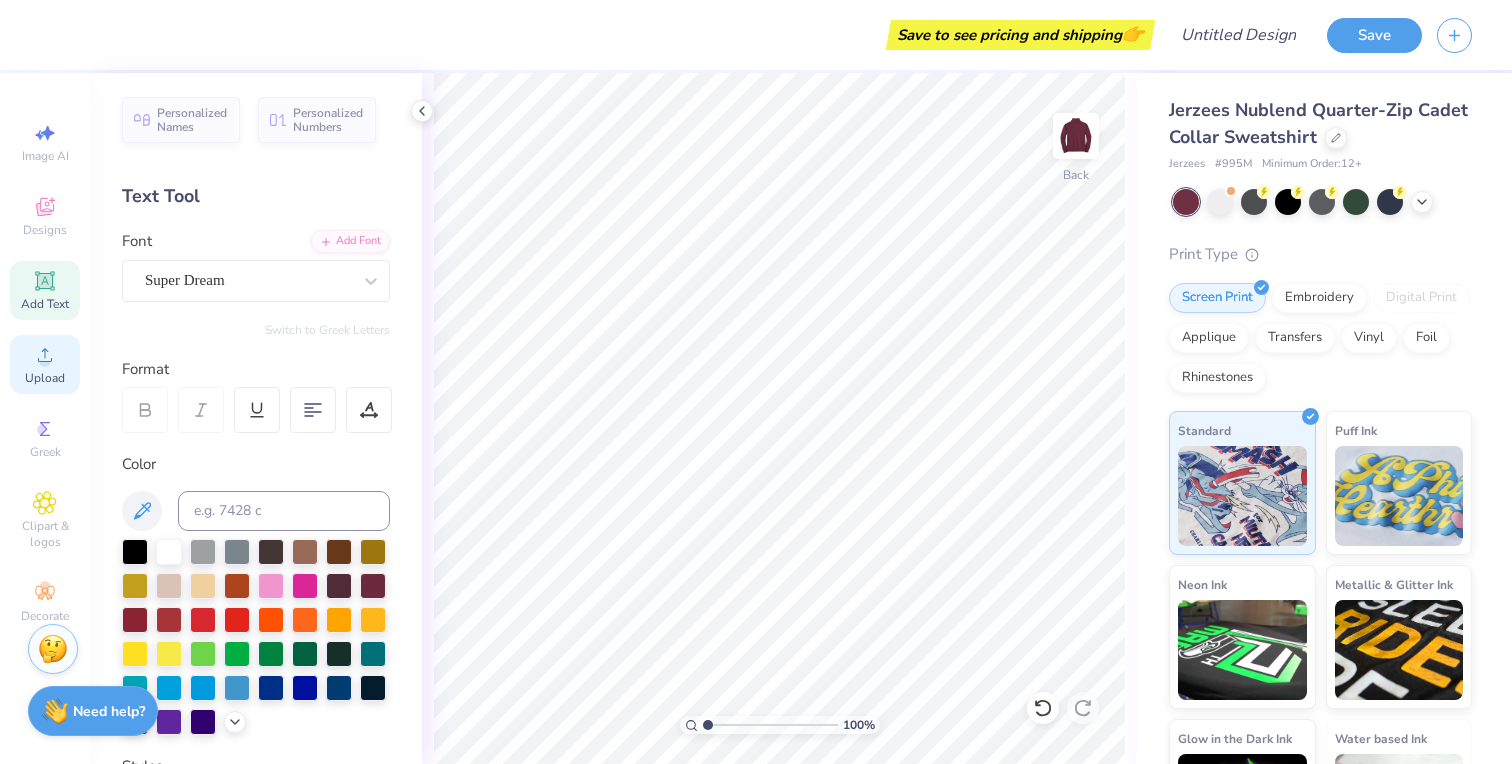 click on "Upload" at bounding box center (45, 378) 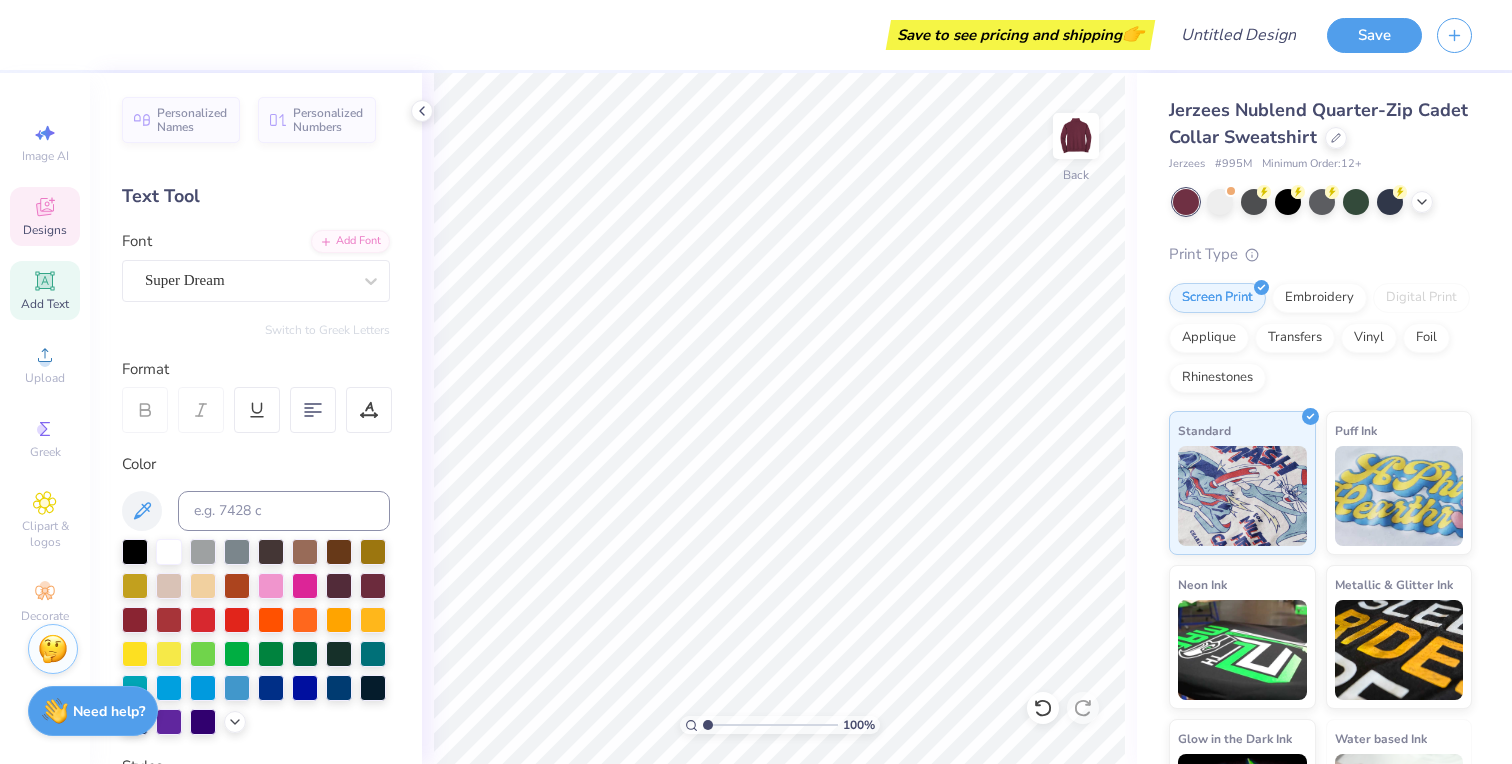 click on "Designs" at bounding box center (45, 230) 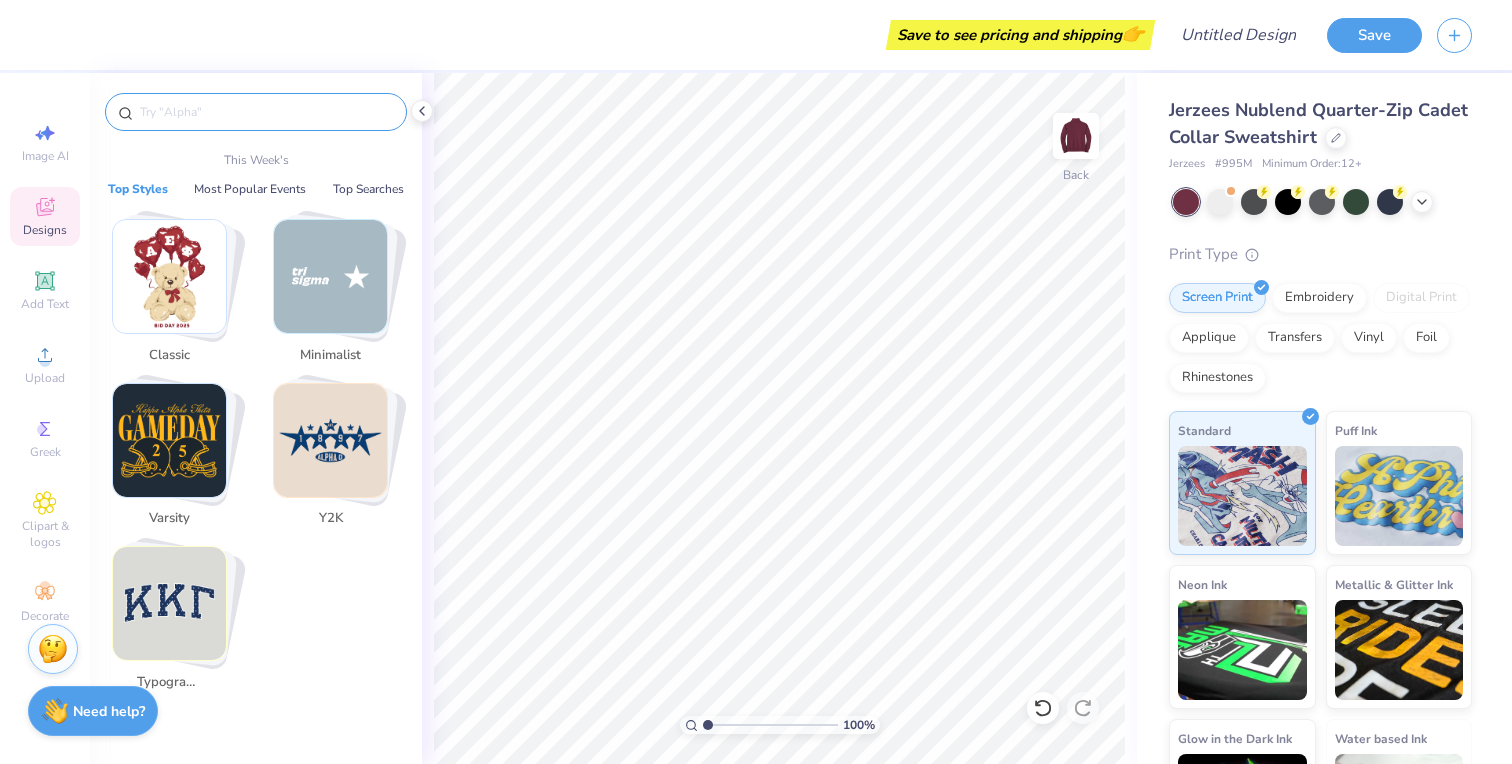 click at bounding box center (266, 112) 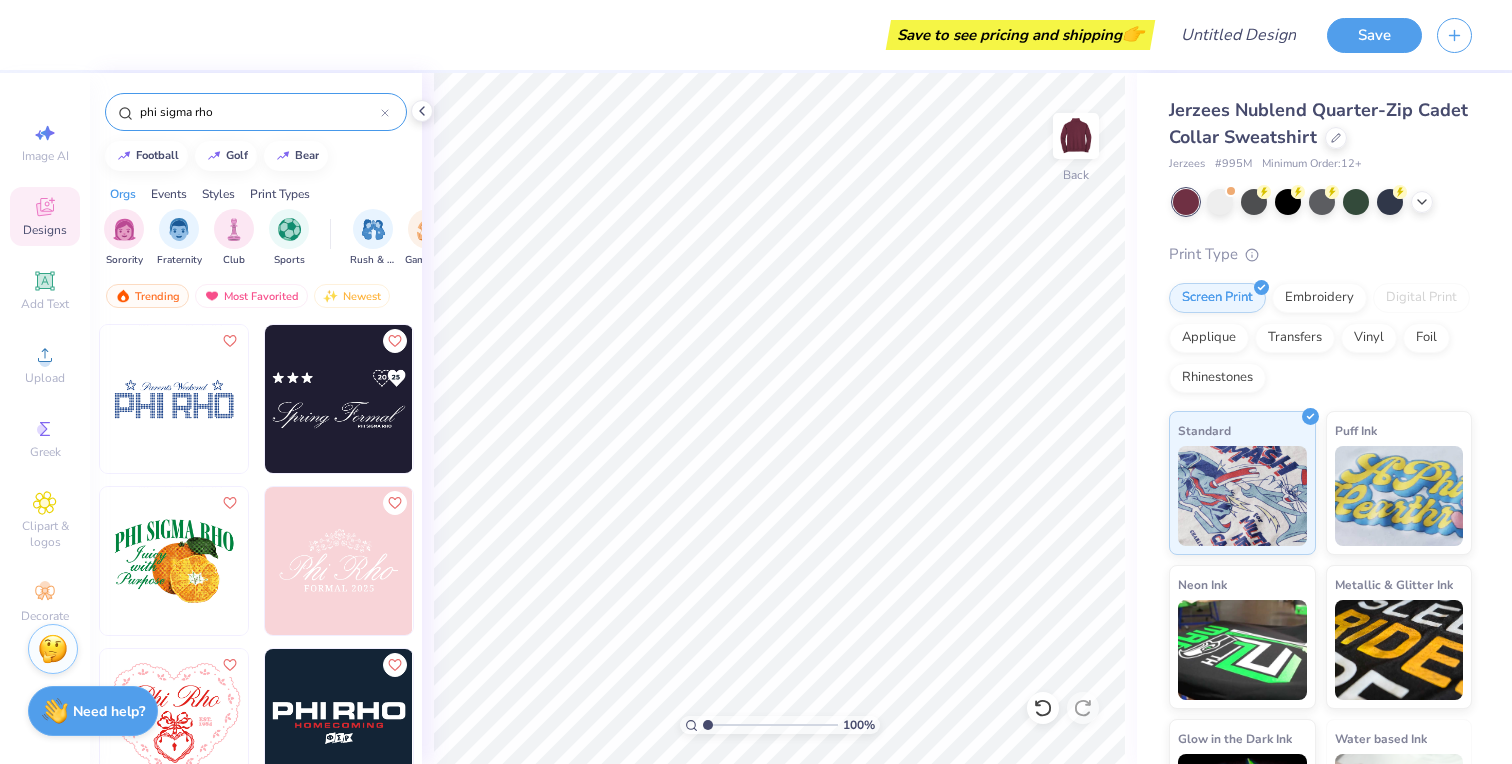 type on "phi sigma rho" 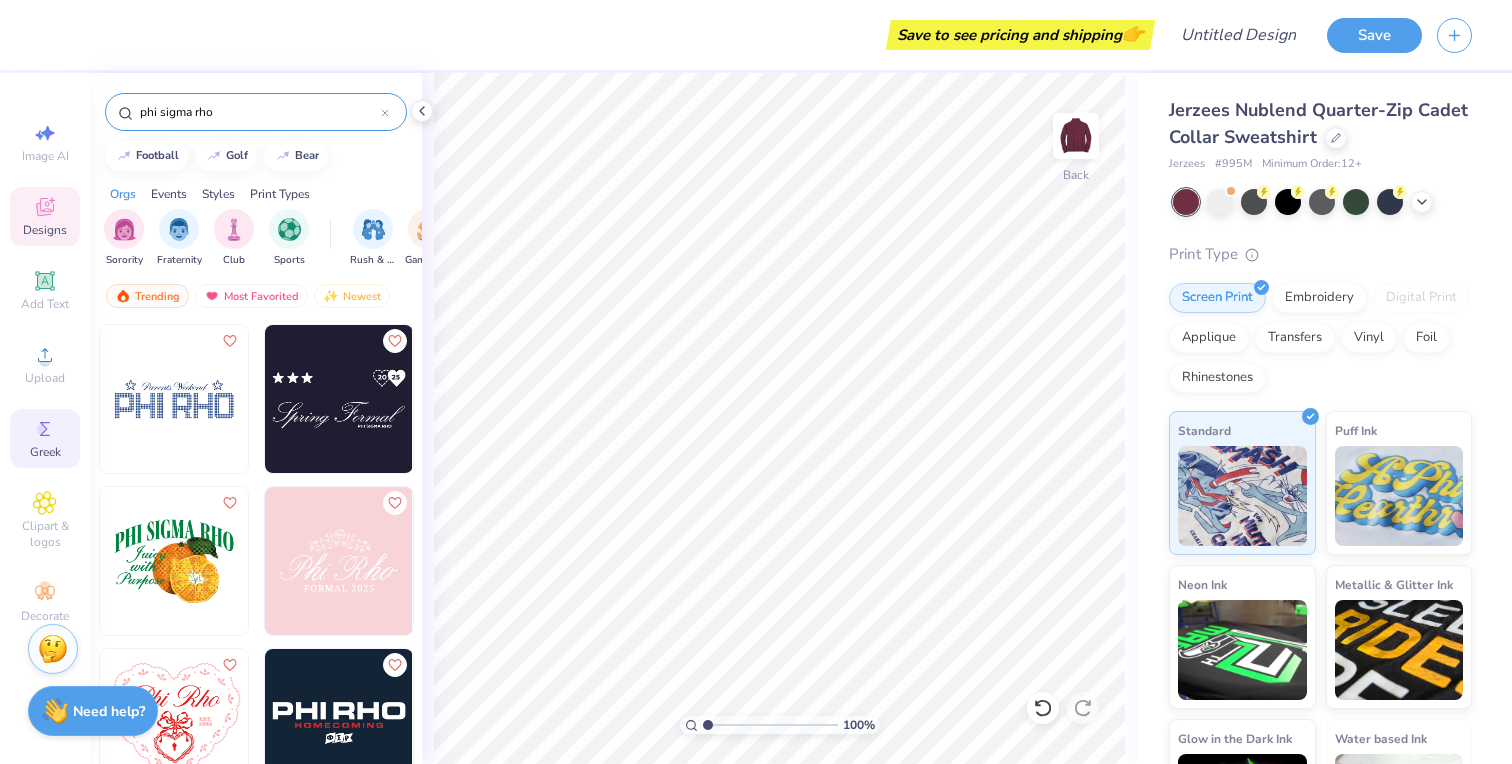 click 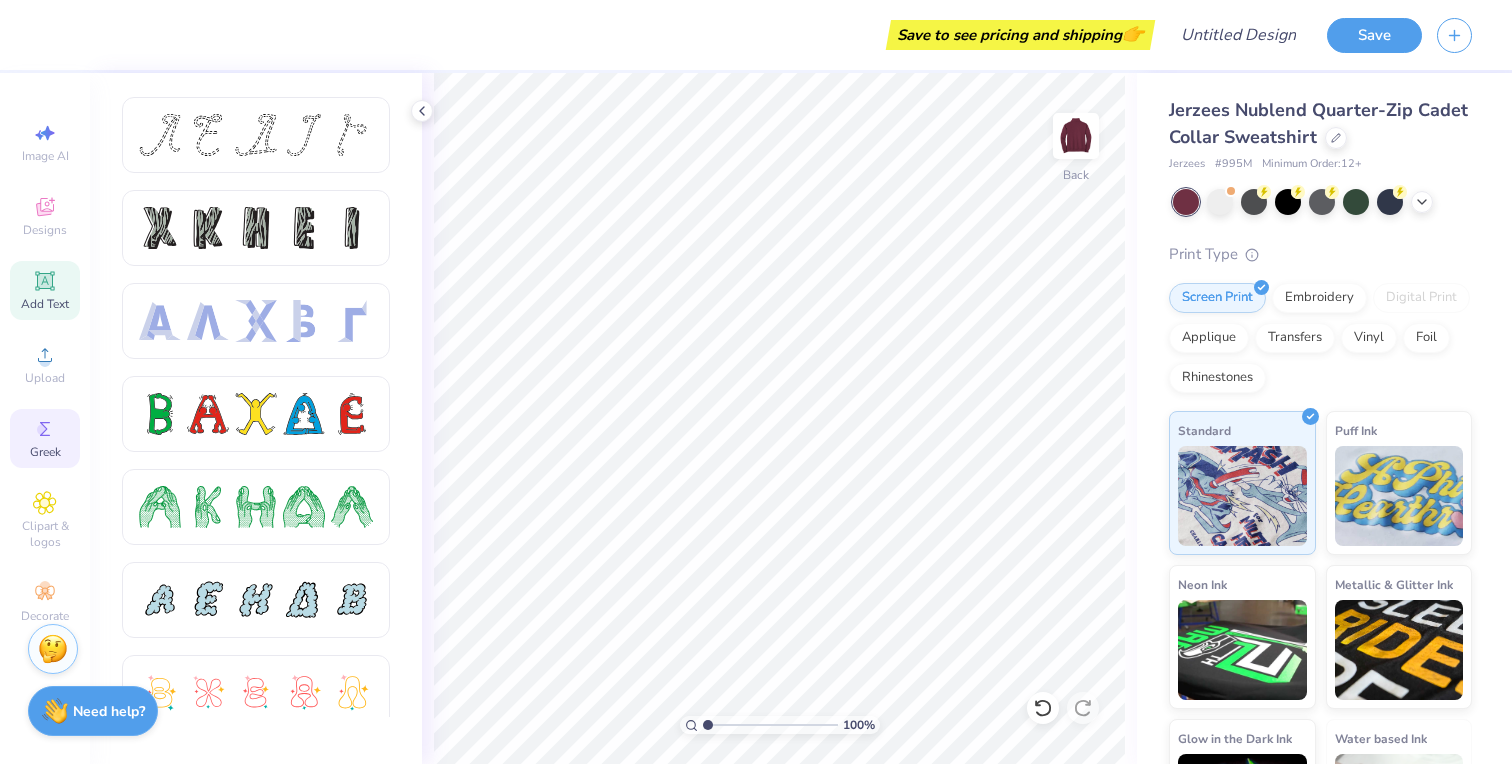 click 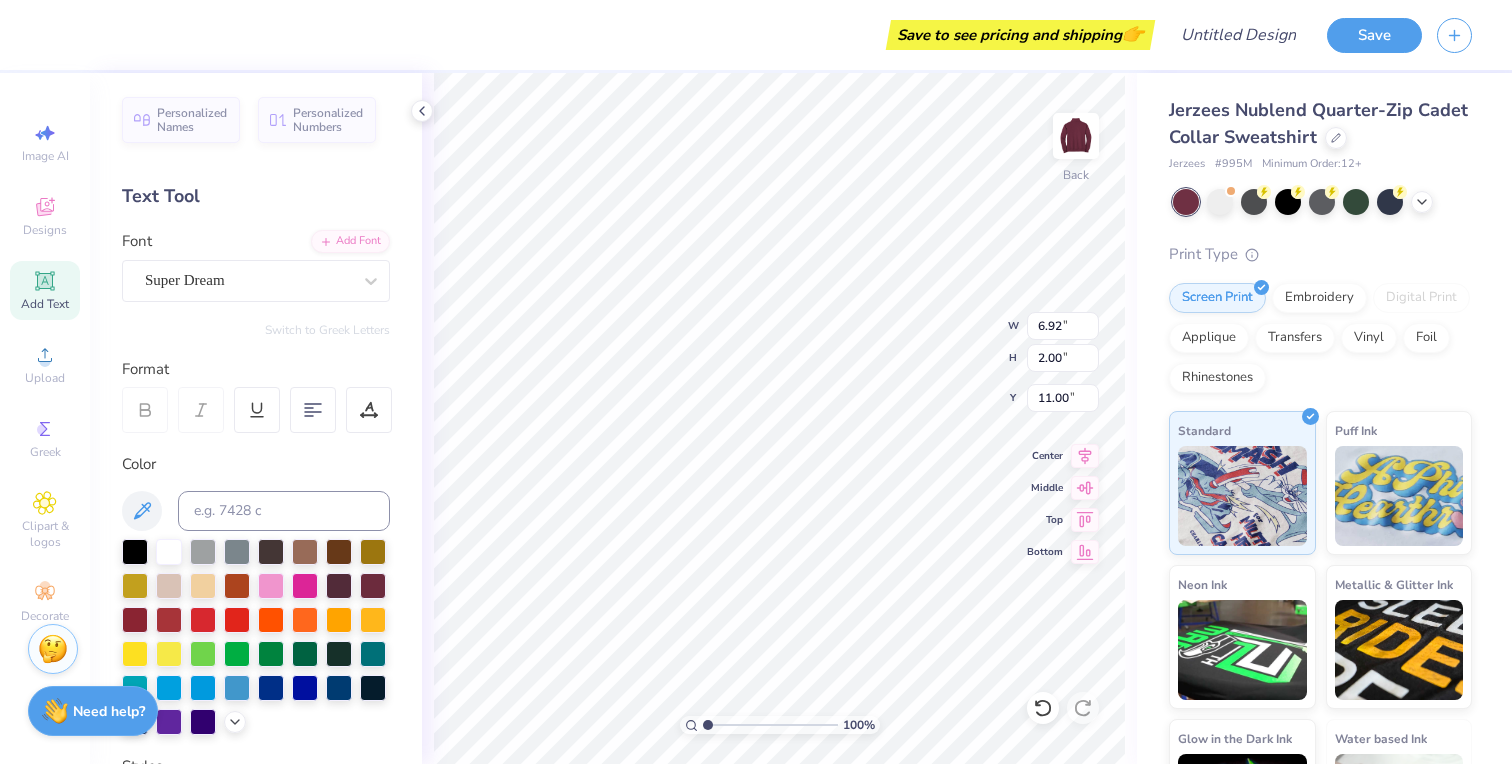 scroll, scrollTop: 0, scrollLeft: 0, axis: both 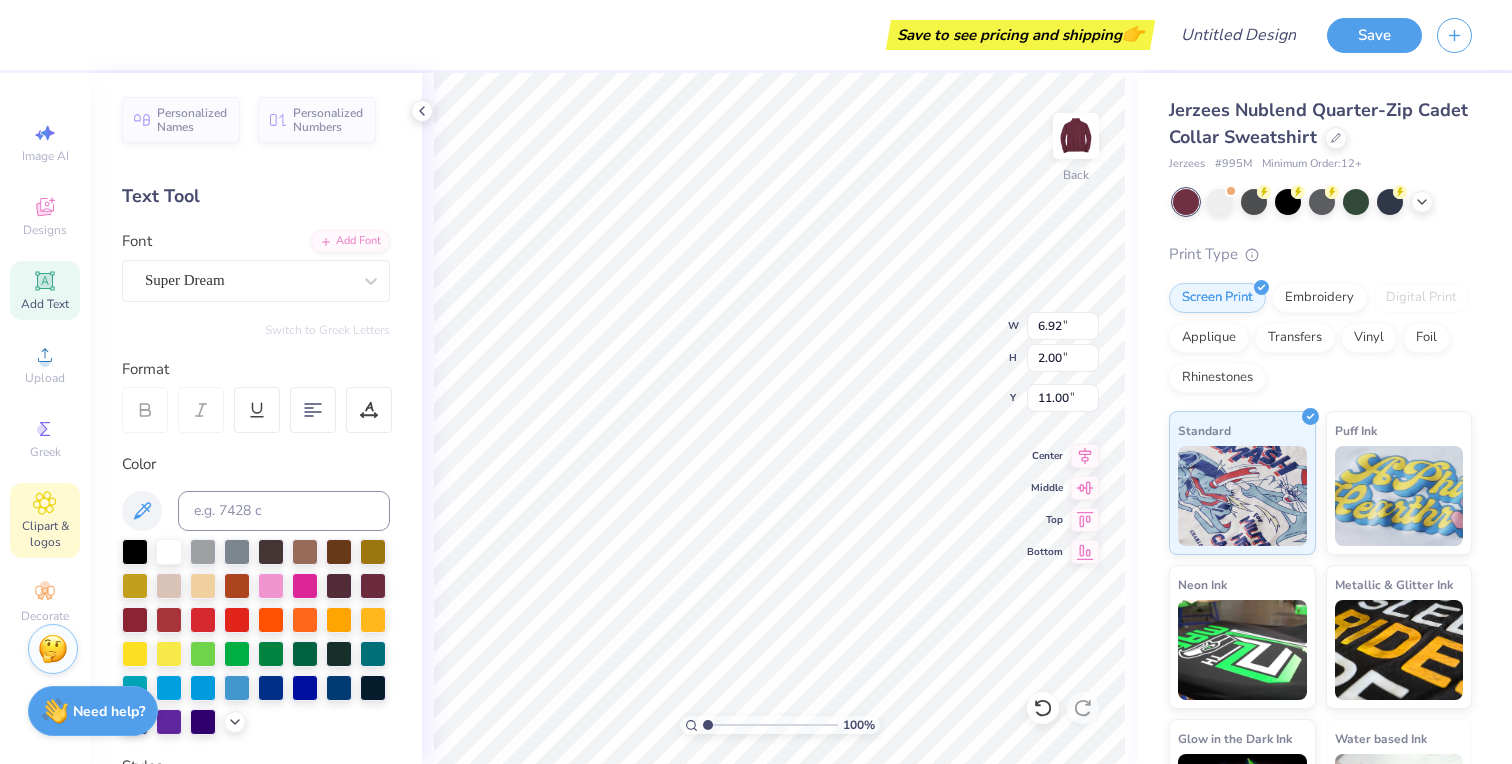 click 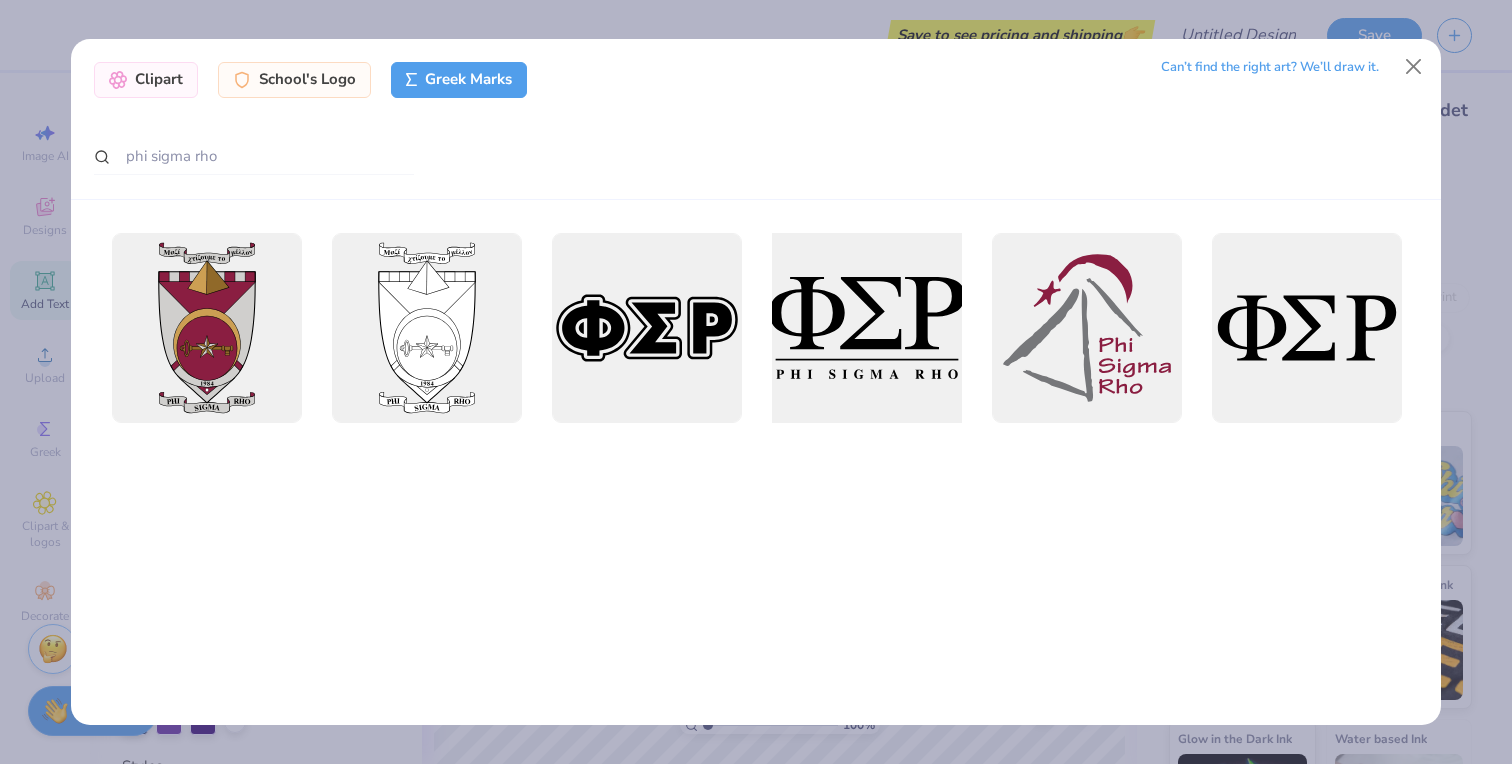 click at bounding box center (866, 327) 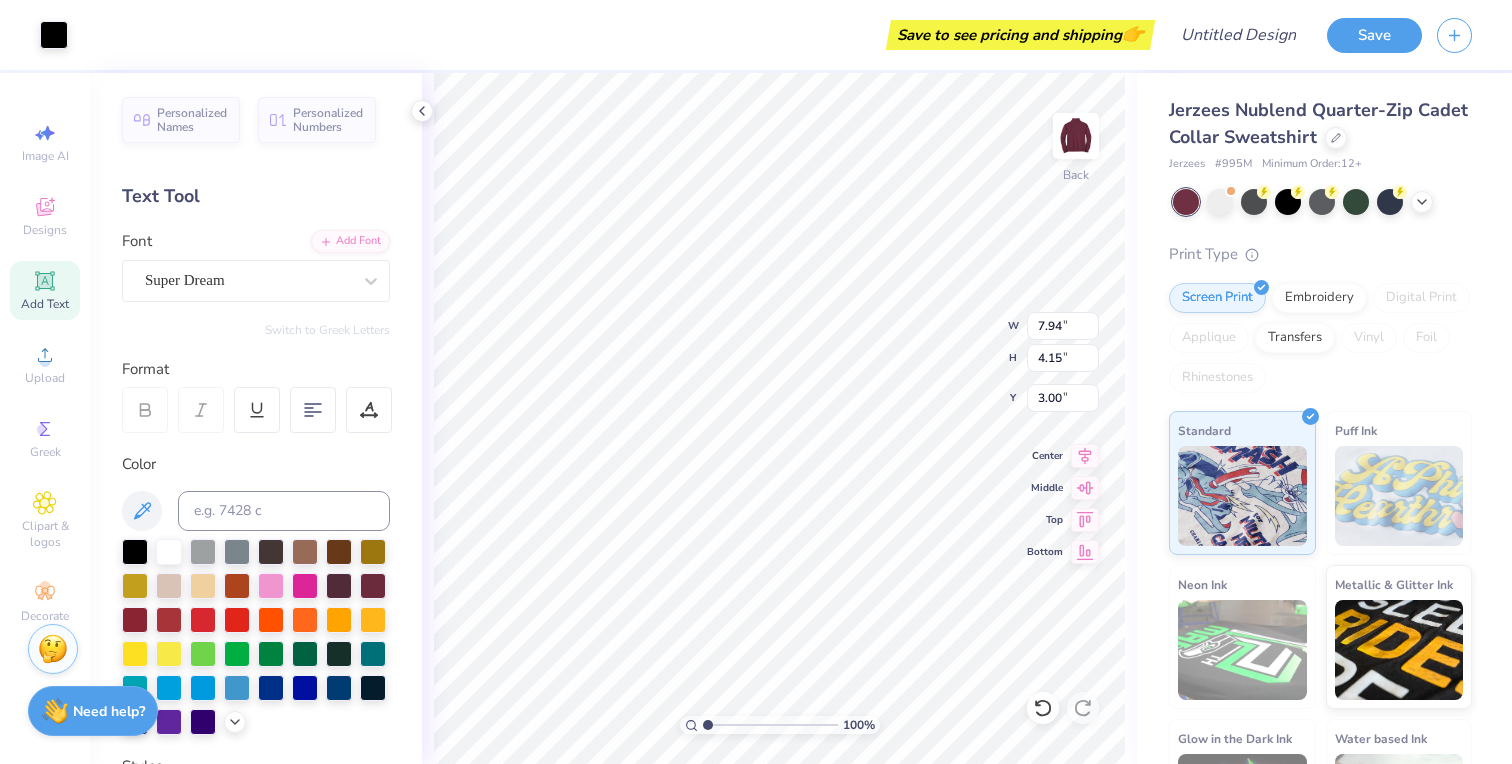 type on "7.94" 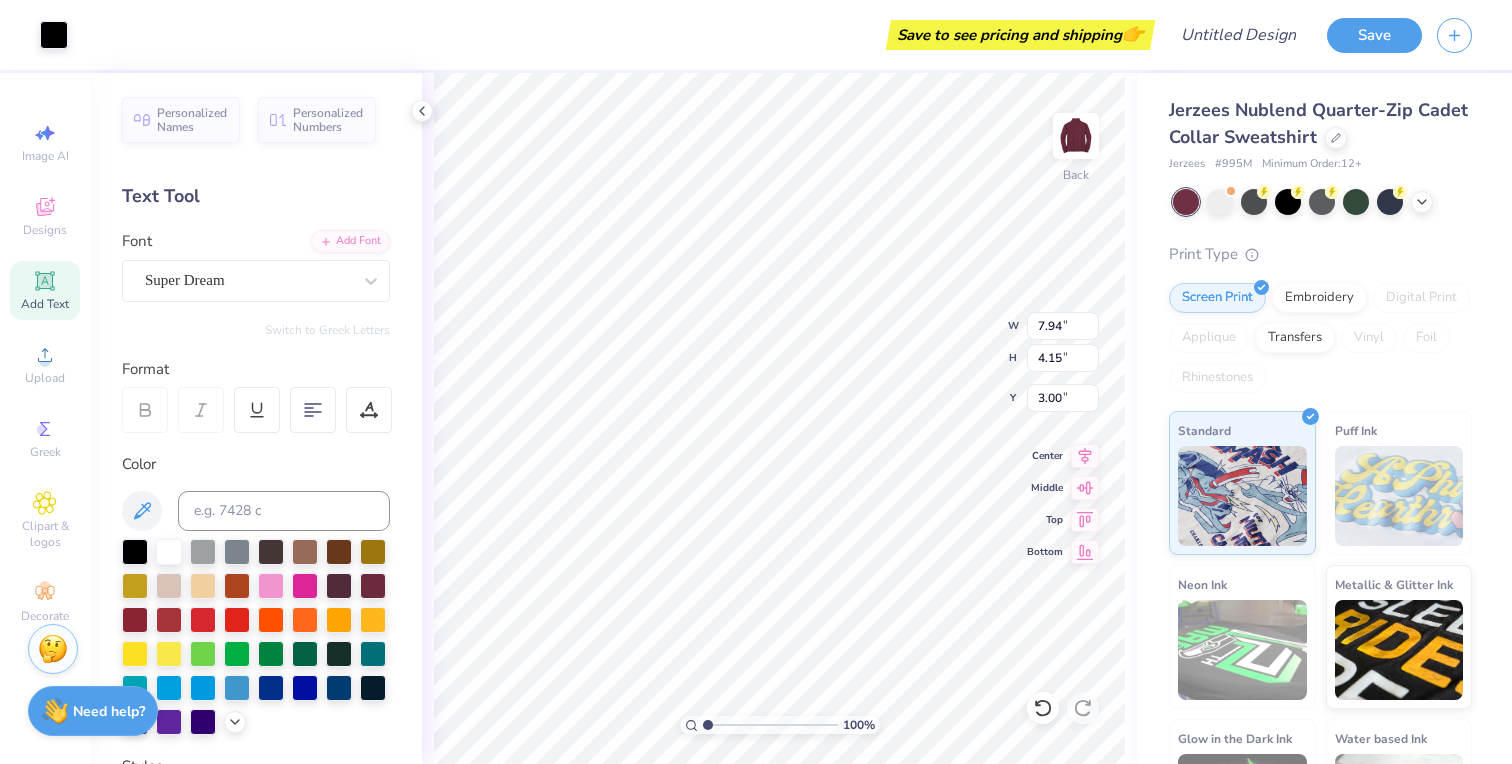 type on "4.65" 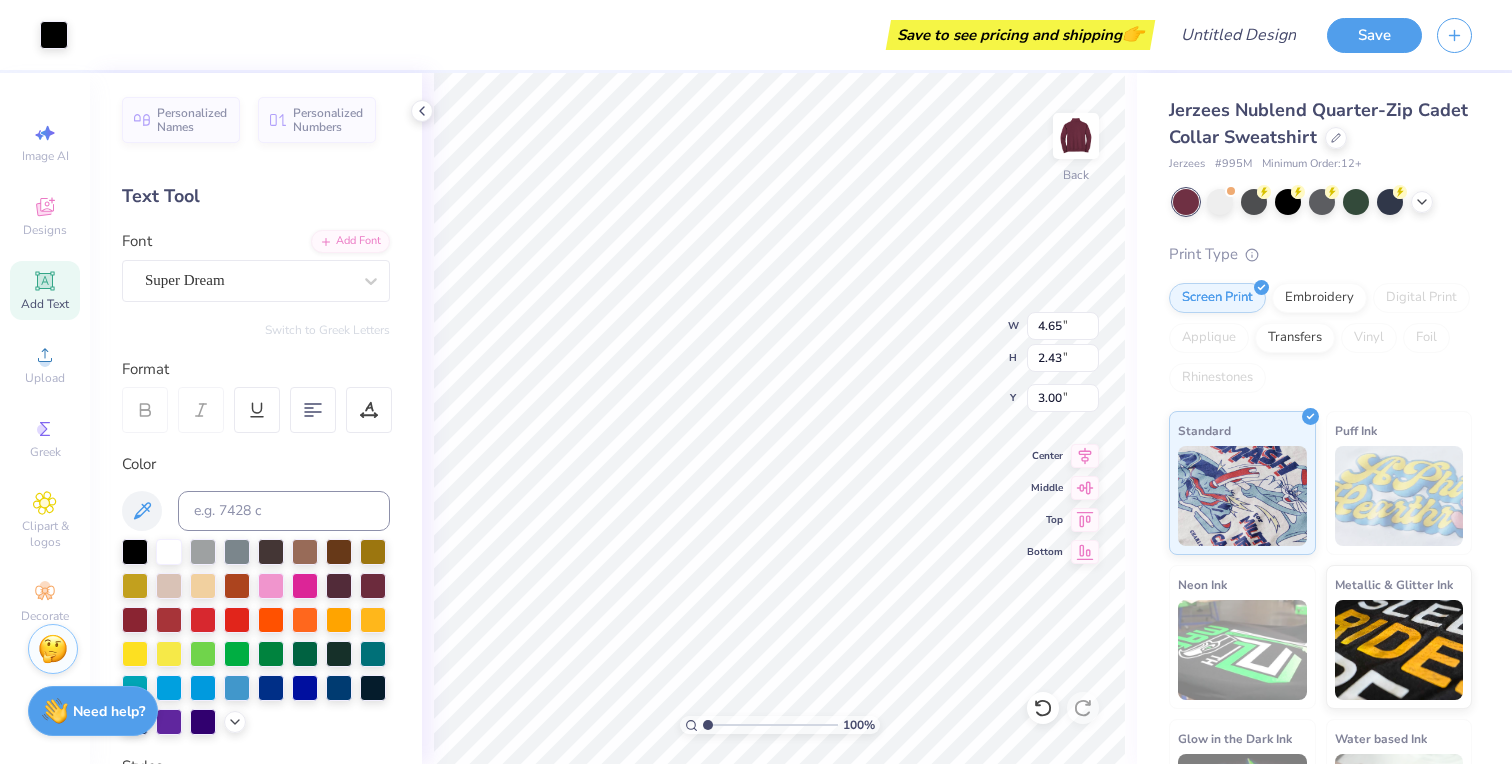 type on "4.58" 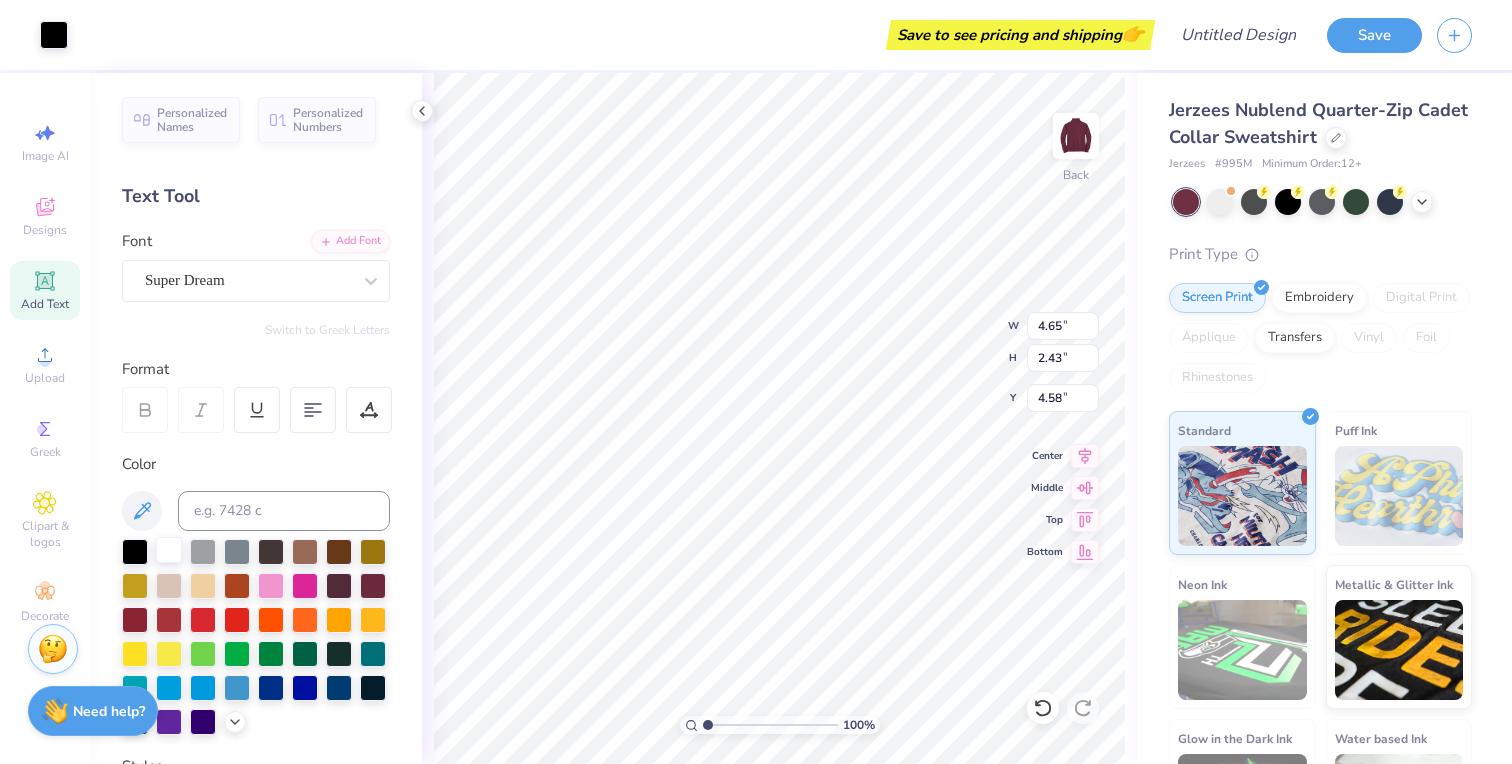 click at bounding box center [169, 550] 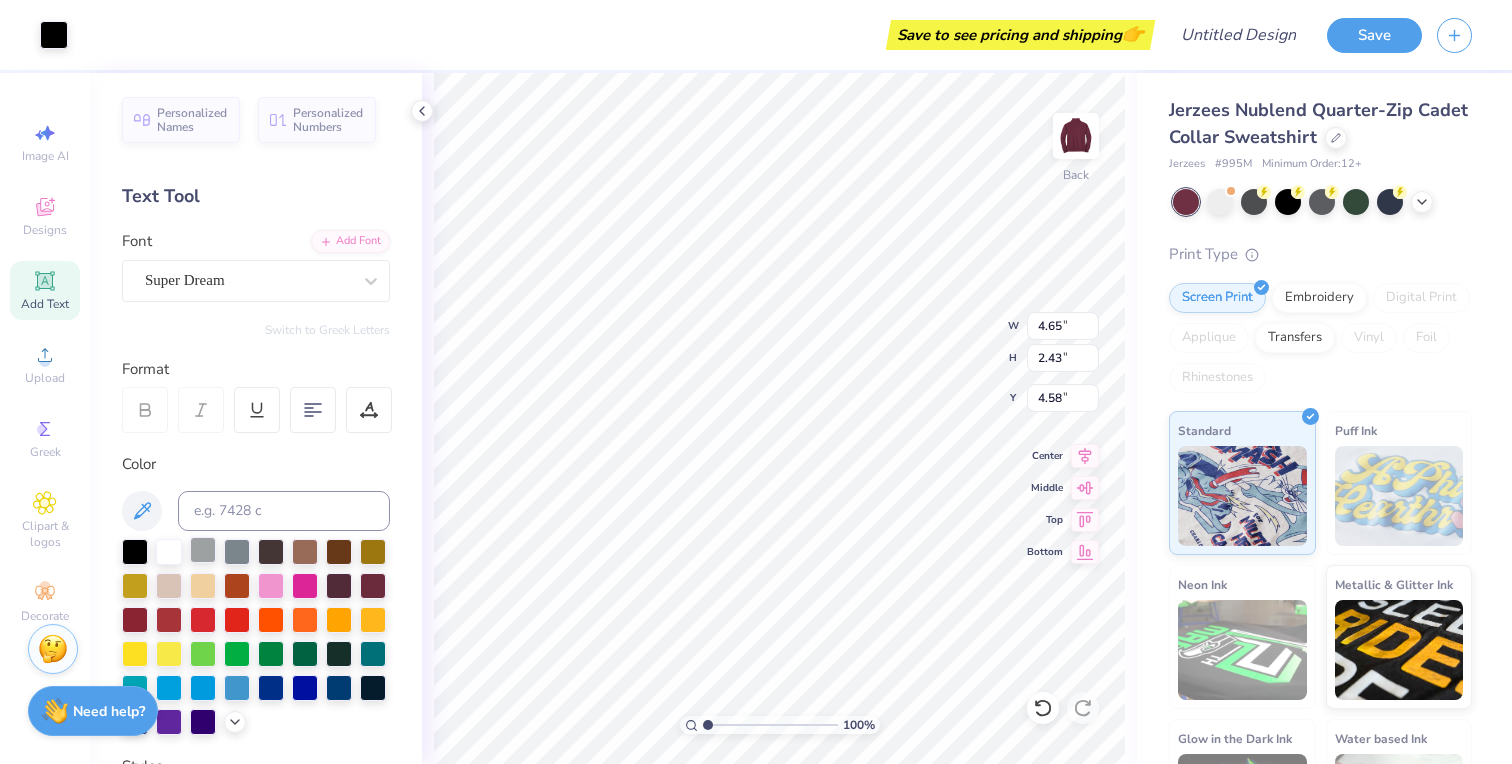 click at bounding box center [203, 550] 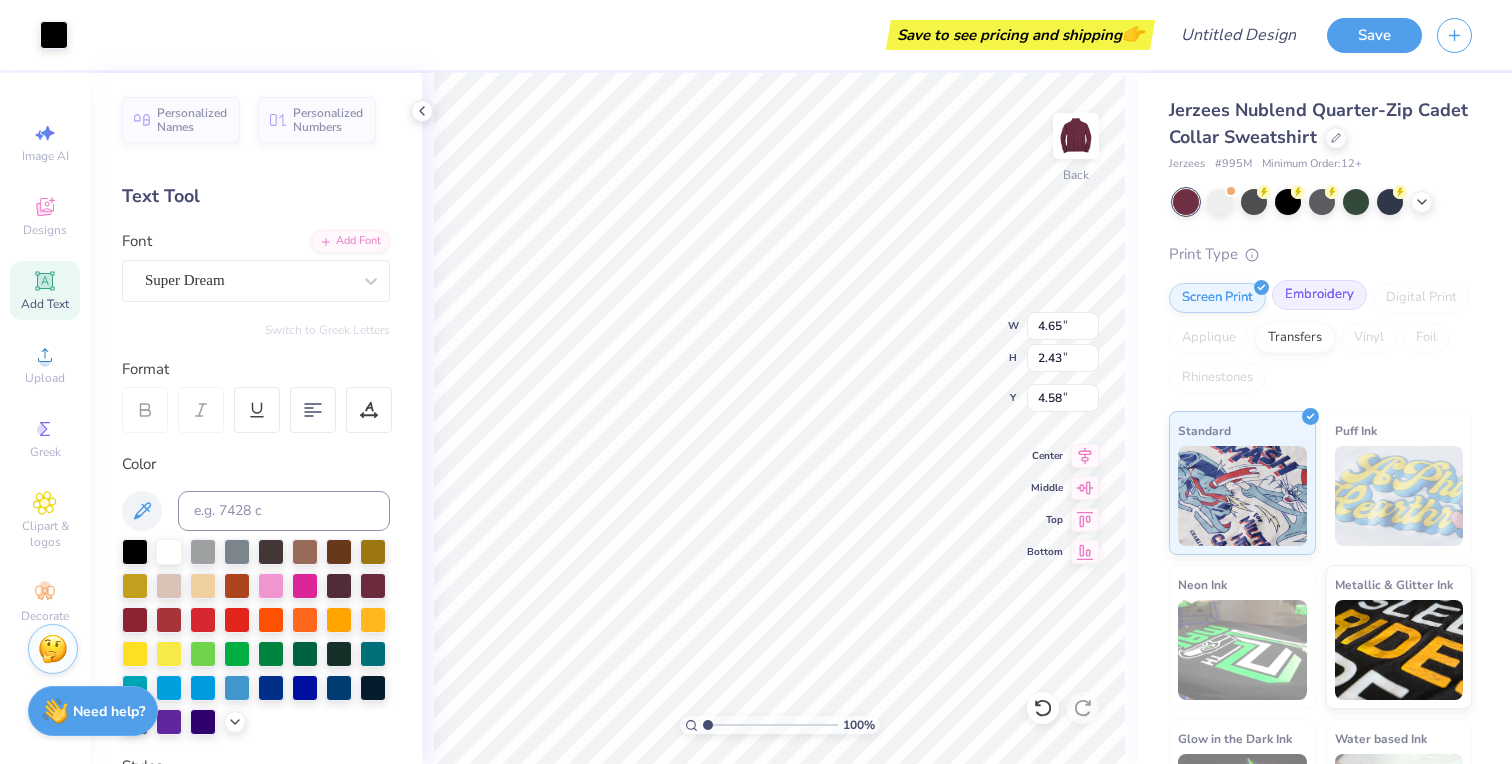 click on "Embroidery" at bounding box center [1319, 295] 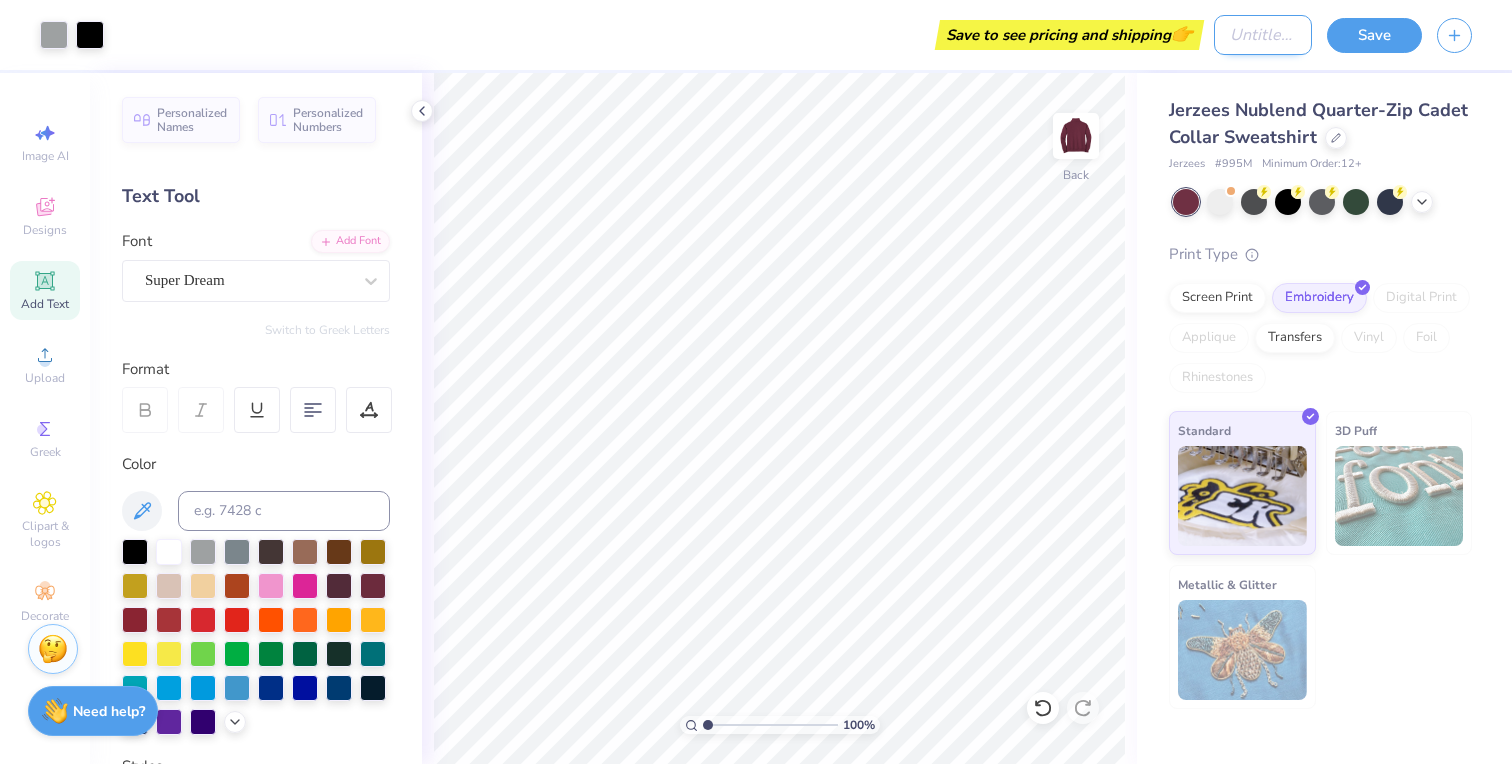 click on "Design Title" at bounding box center [1263, 35] 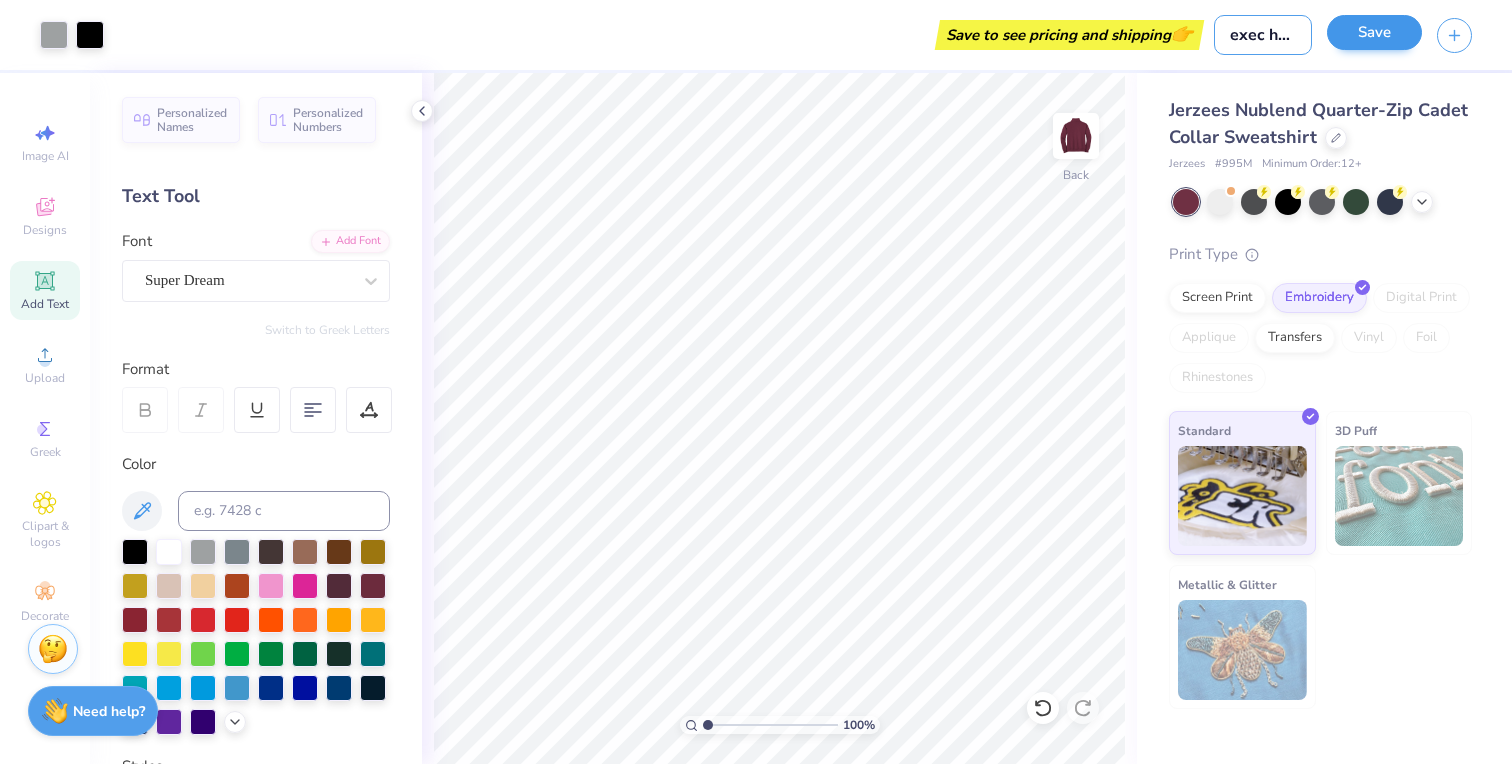 type on "exec hoodie" 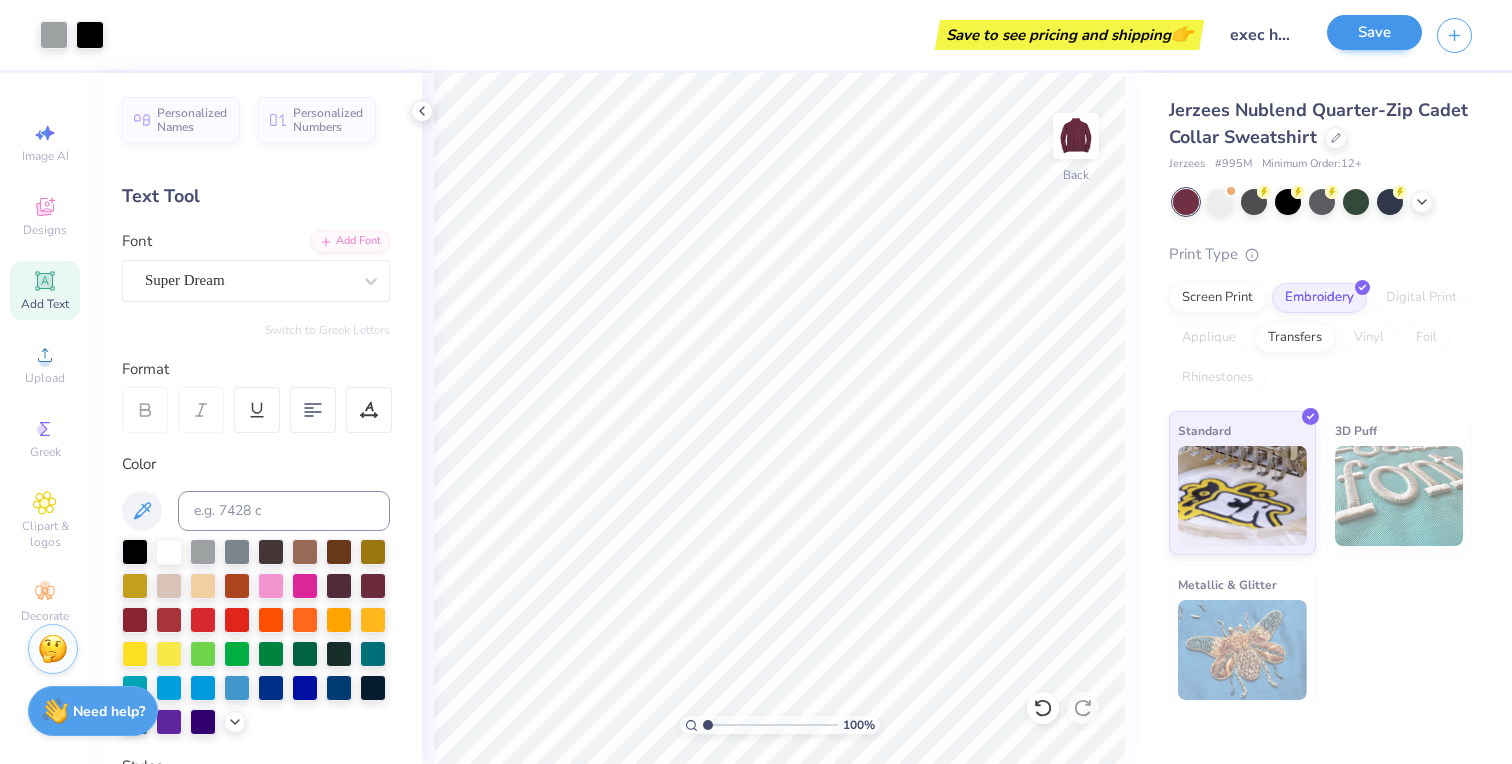 click on "Save" at bounding box center (1374, 32) 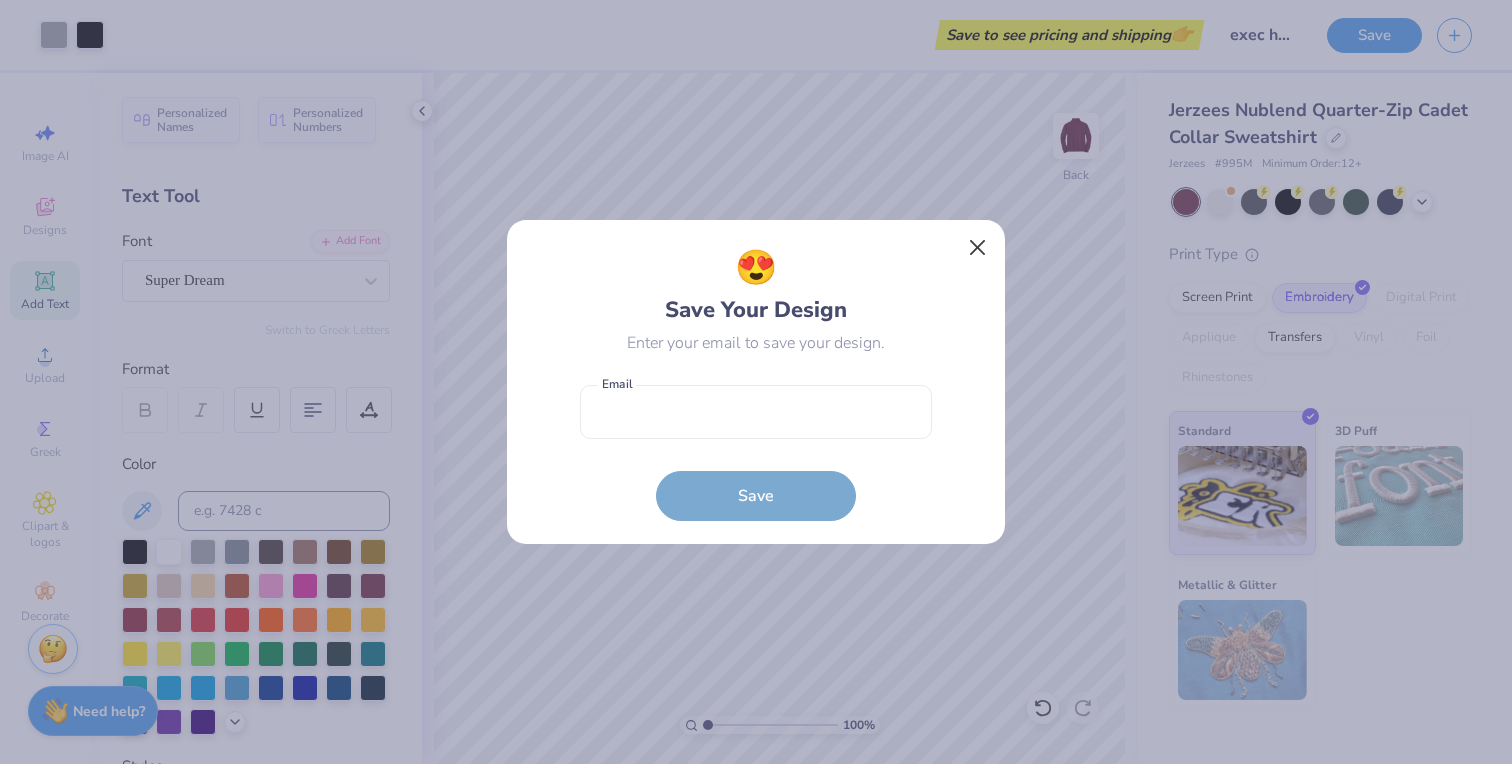 click at bounding box center [978, 248] 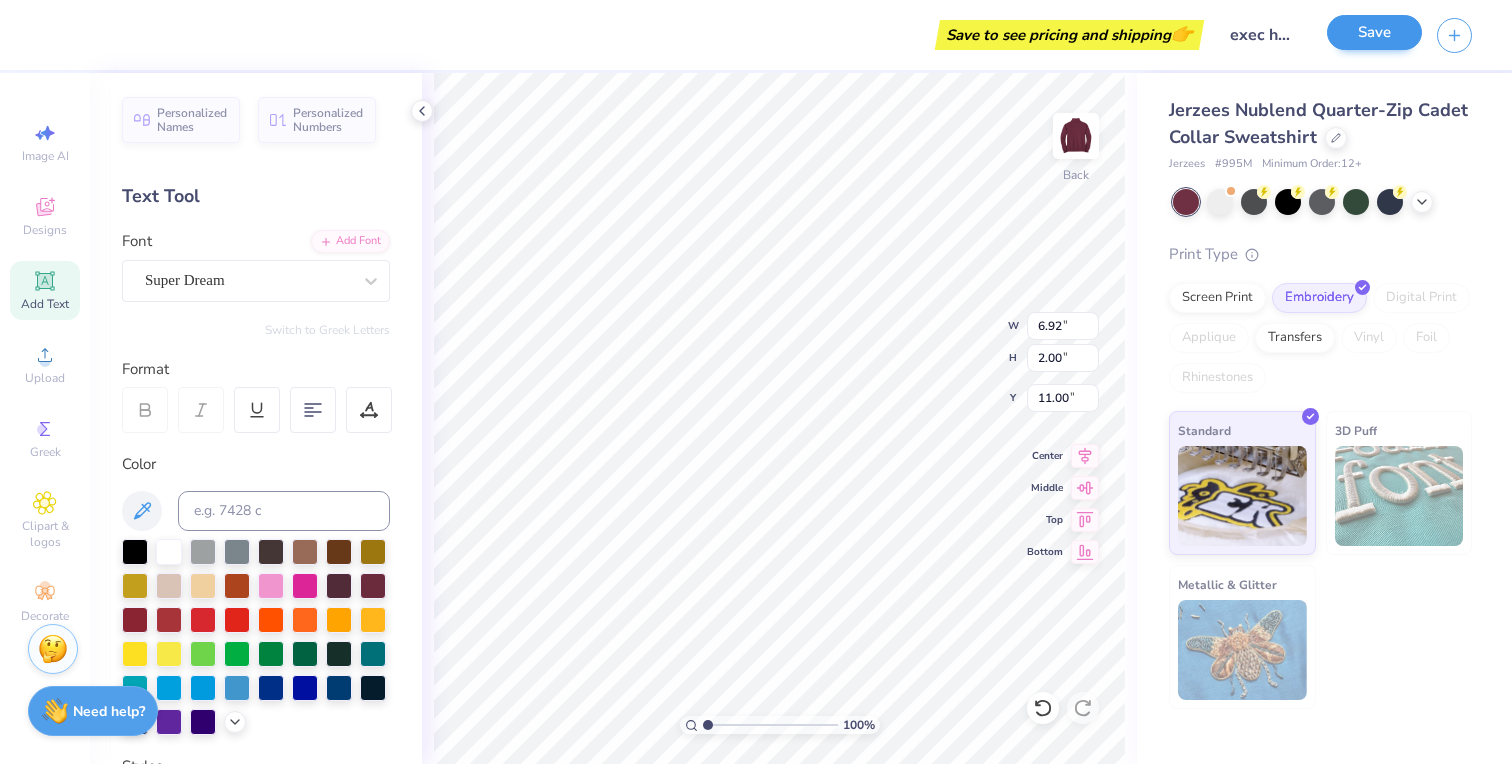 click on "Save" at bounding box center (1374, 32) 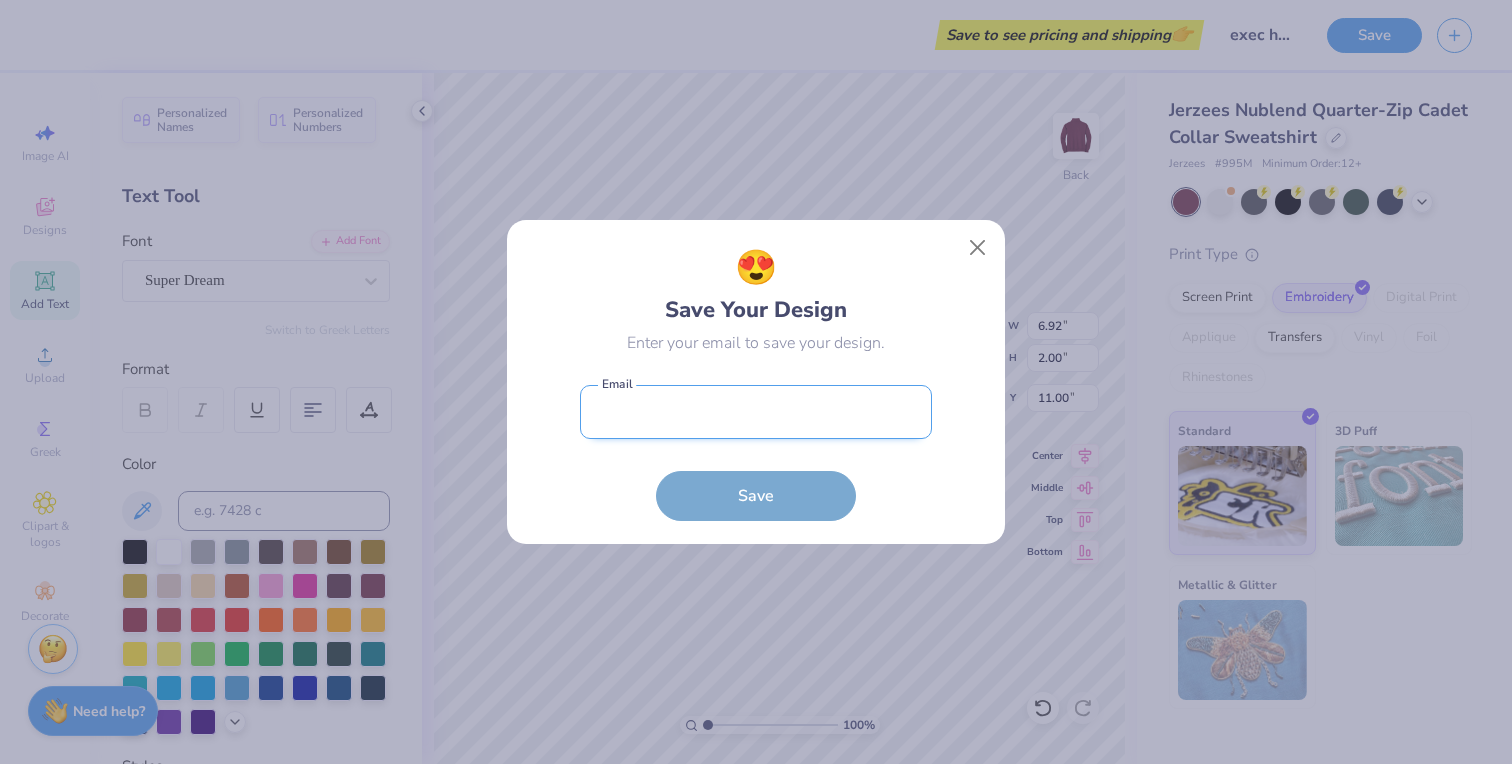 click at bounding box center (756, 412) 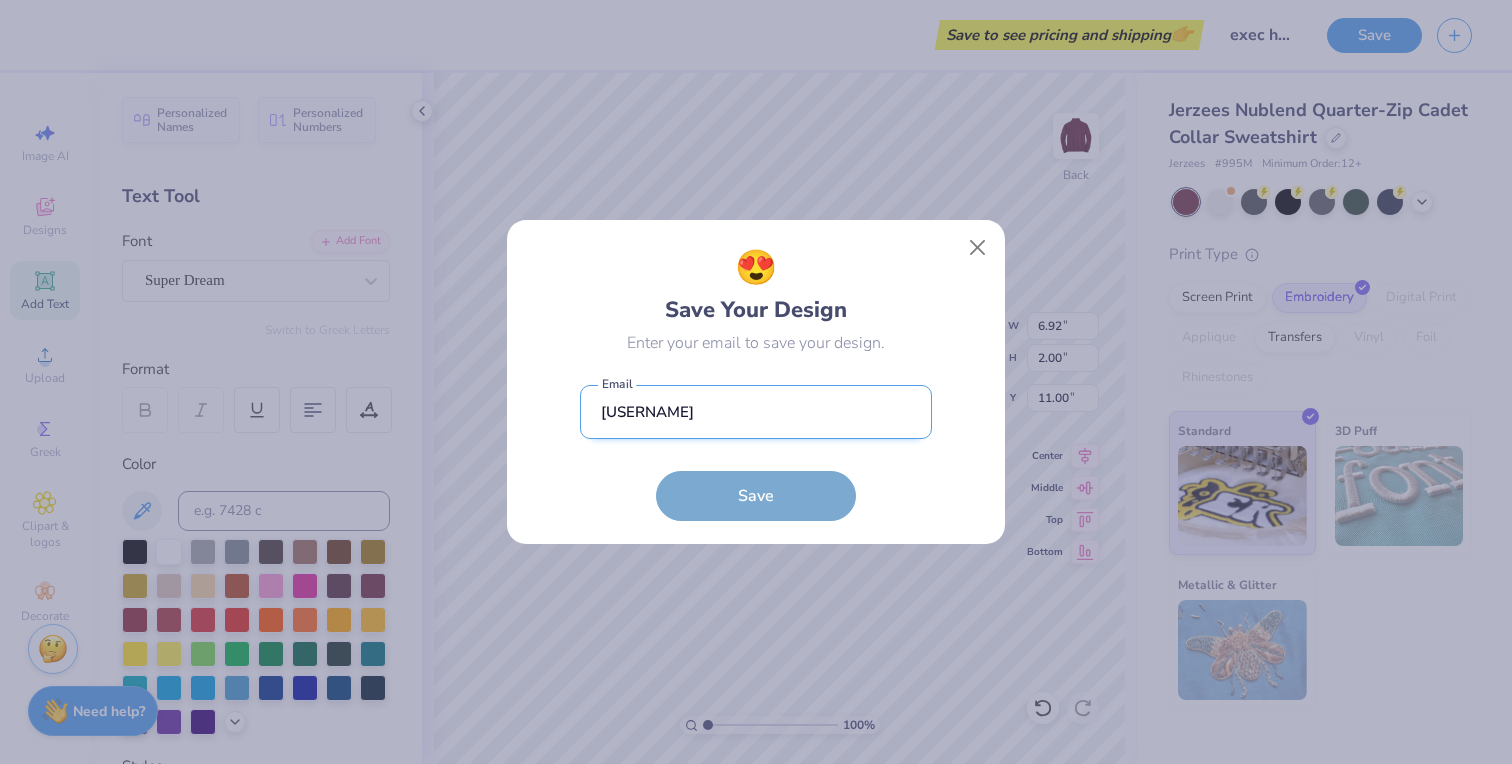 type on "[USERNAME]" 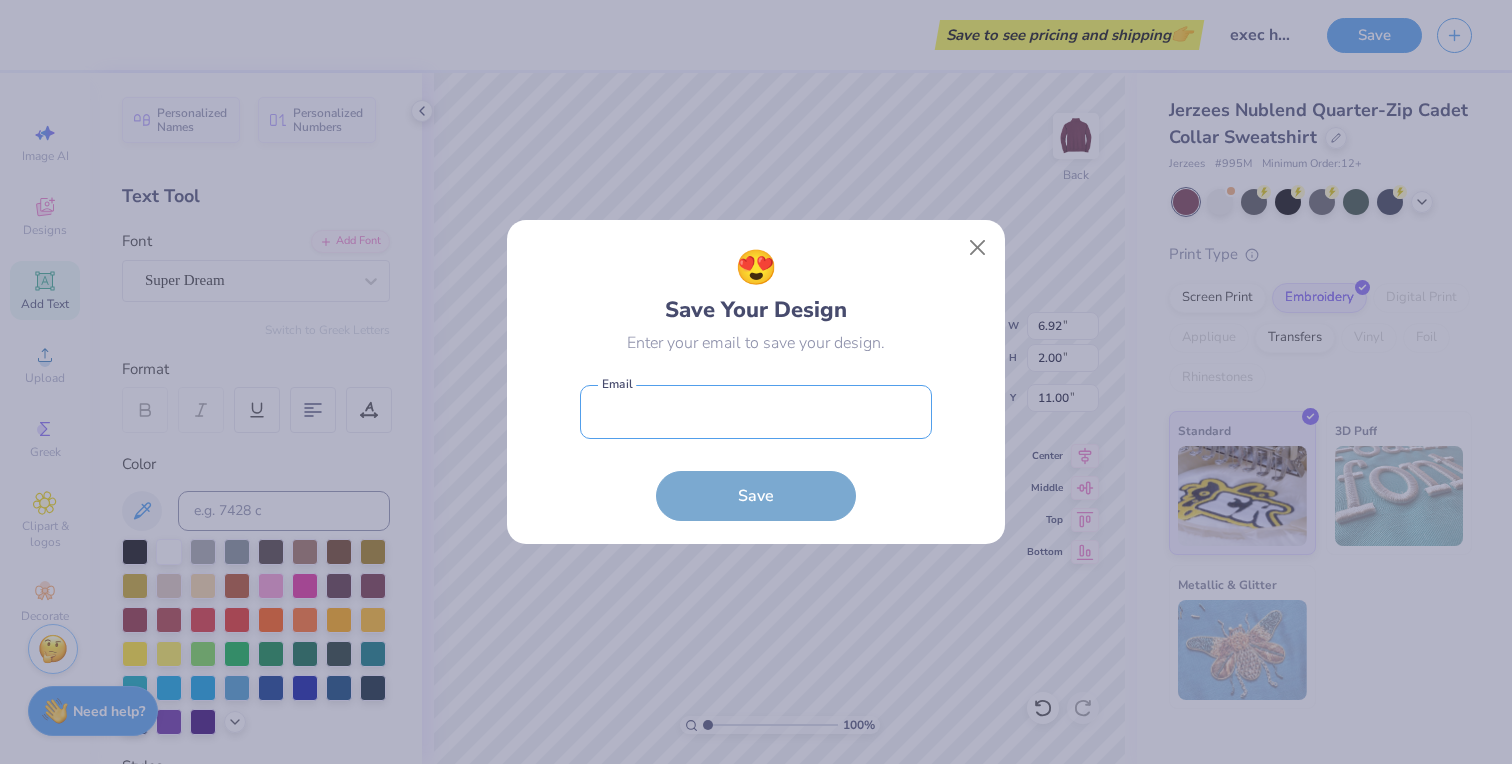 type on "[EMAIL]" 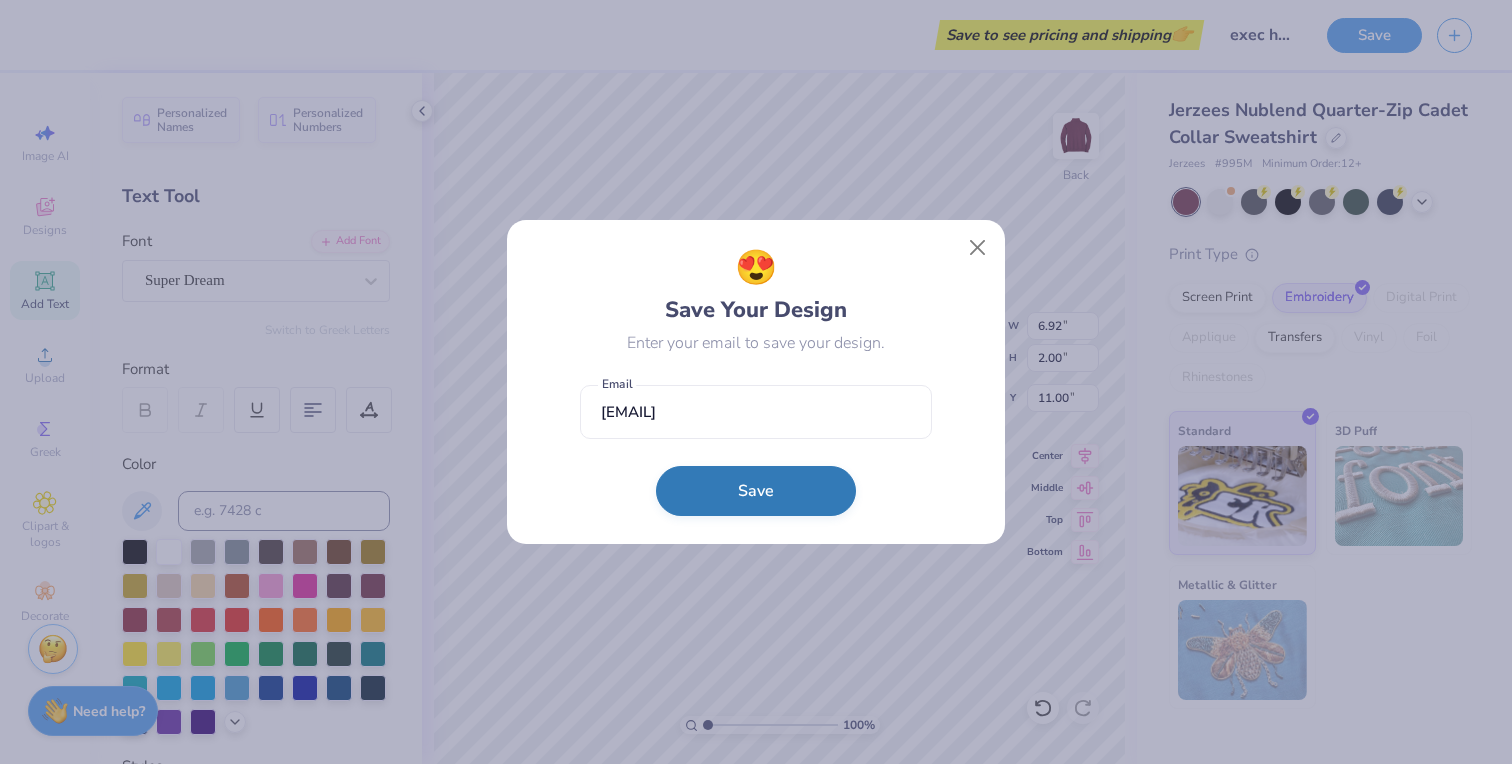 click on "Save" at bounding box center (756, 491) 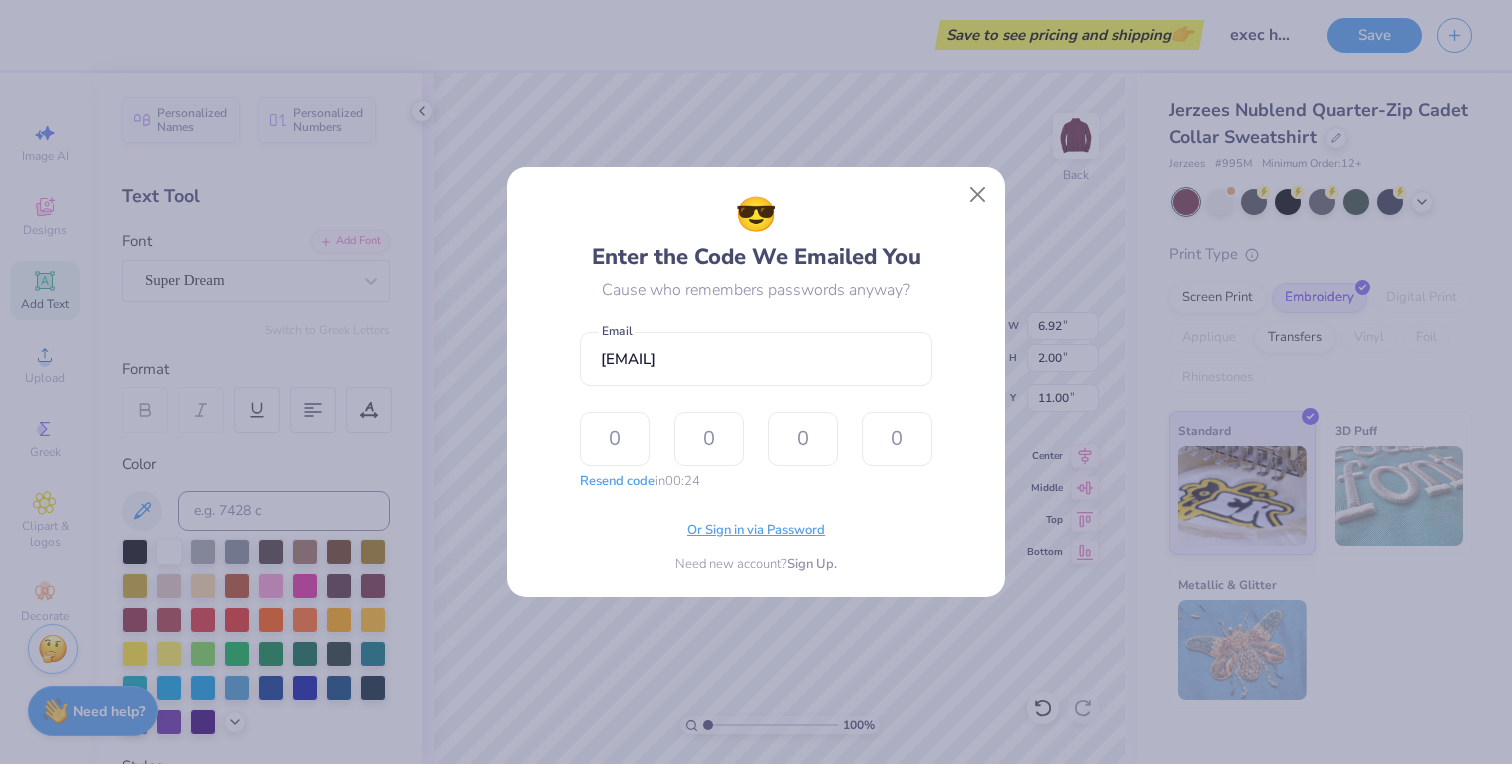 click on "Or Sign in via Password" at bounding box center [756, 531] 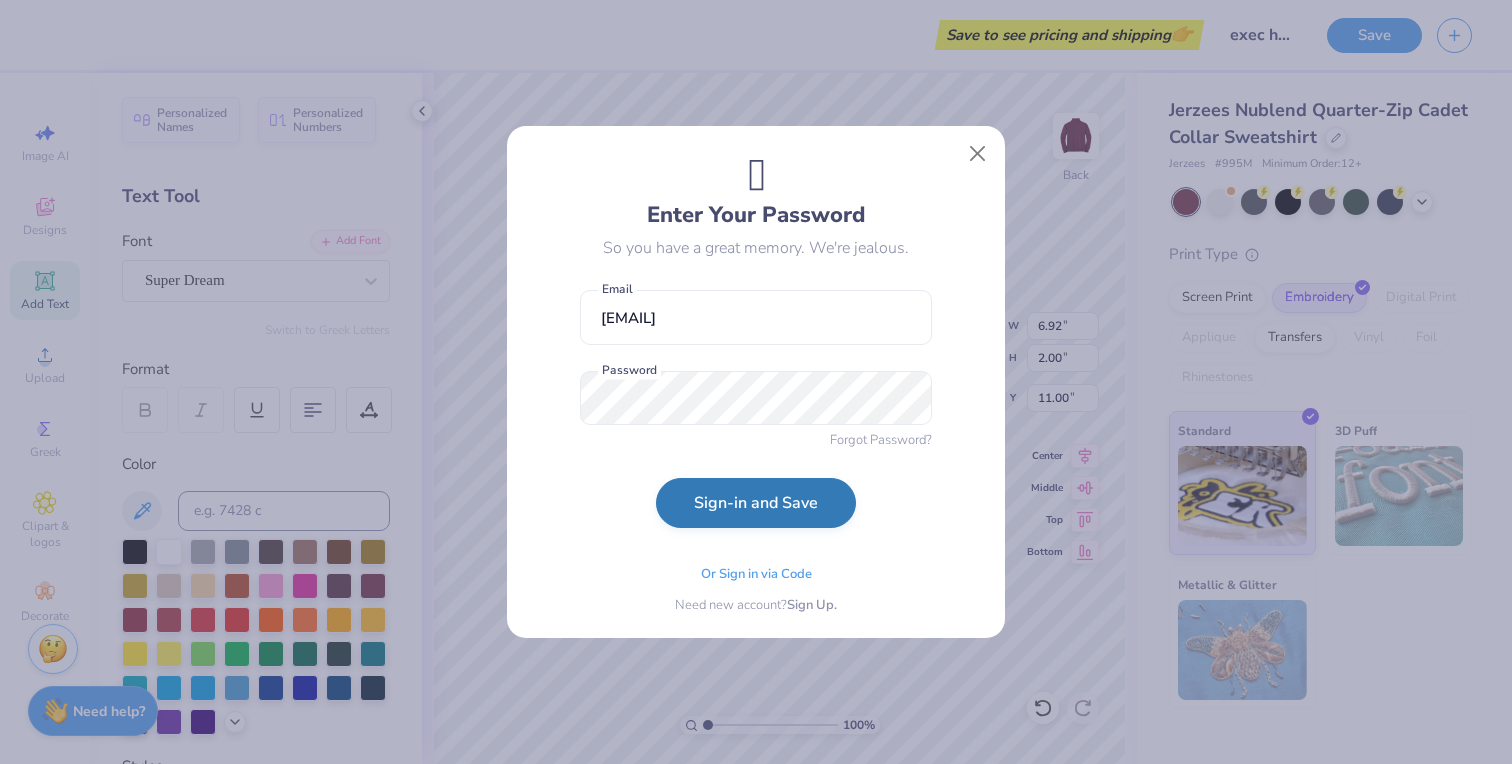 click on "Sign-in and Save" at bounding box center [756, 503] 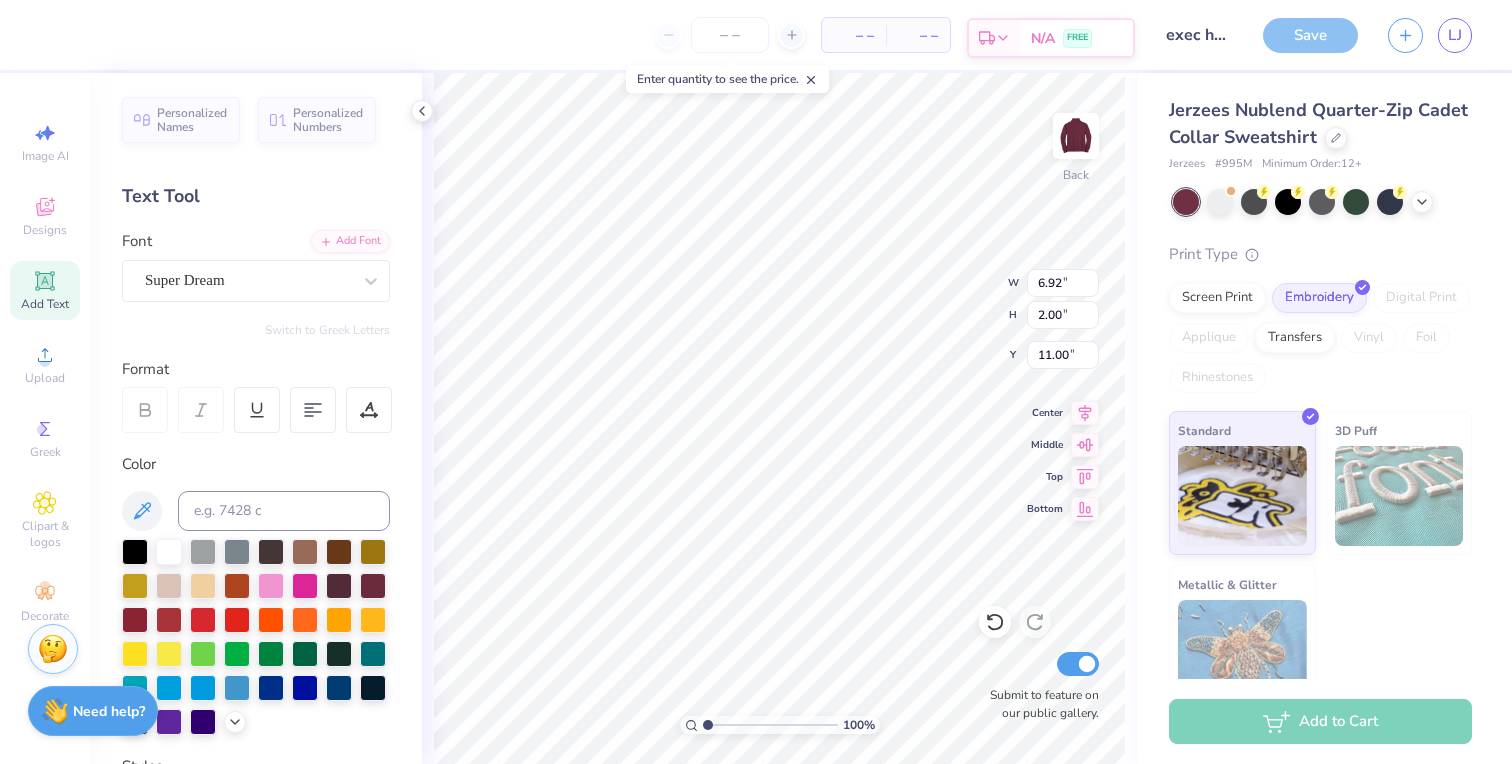 click on "N/A FREE" at bounding box center (1077, 38) 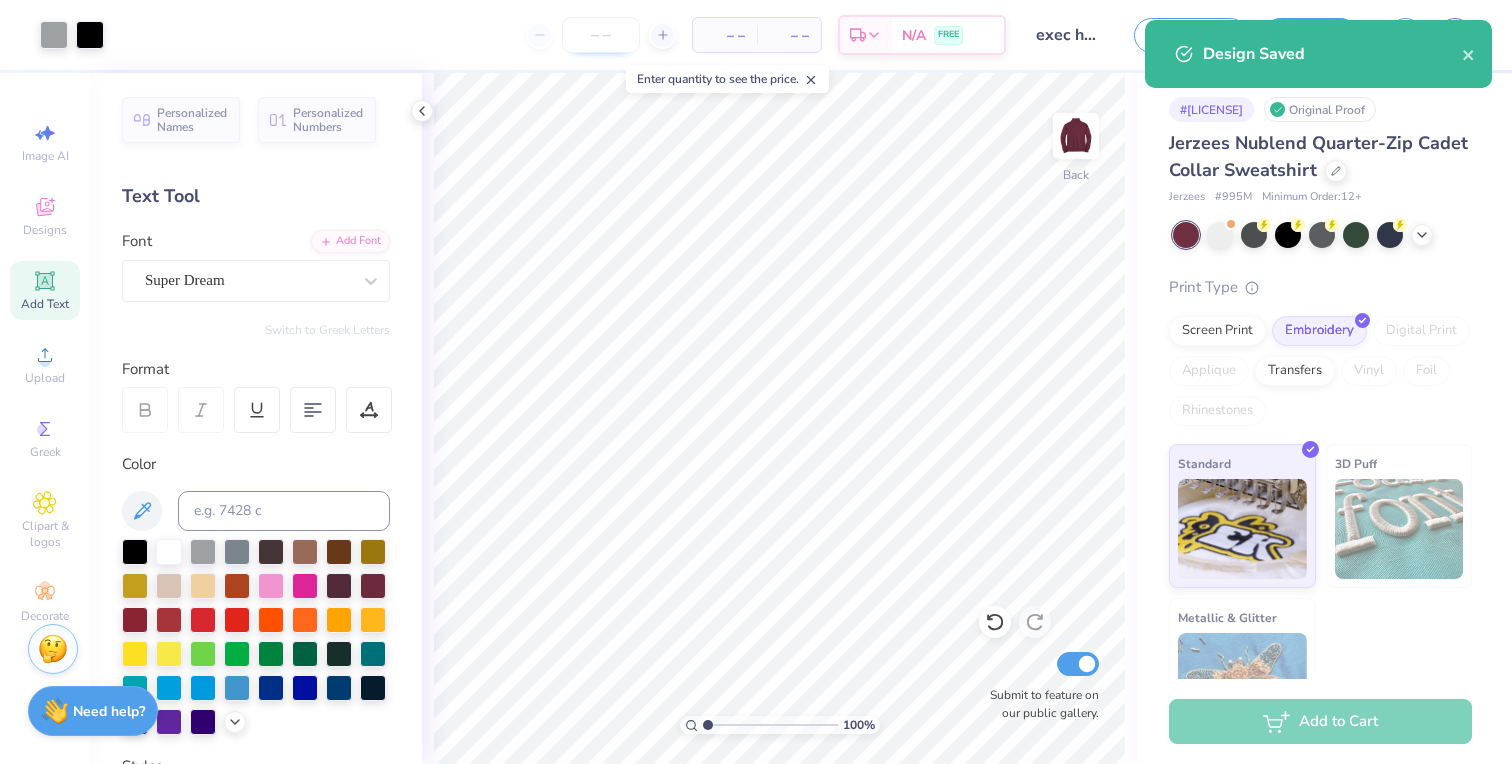 click at bounding box center (601, 35) 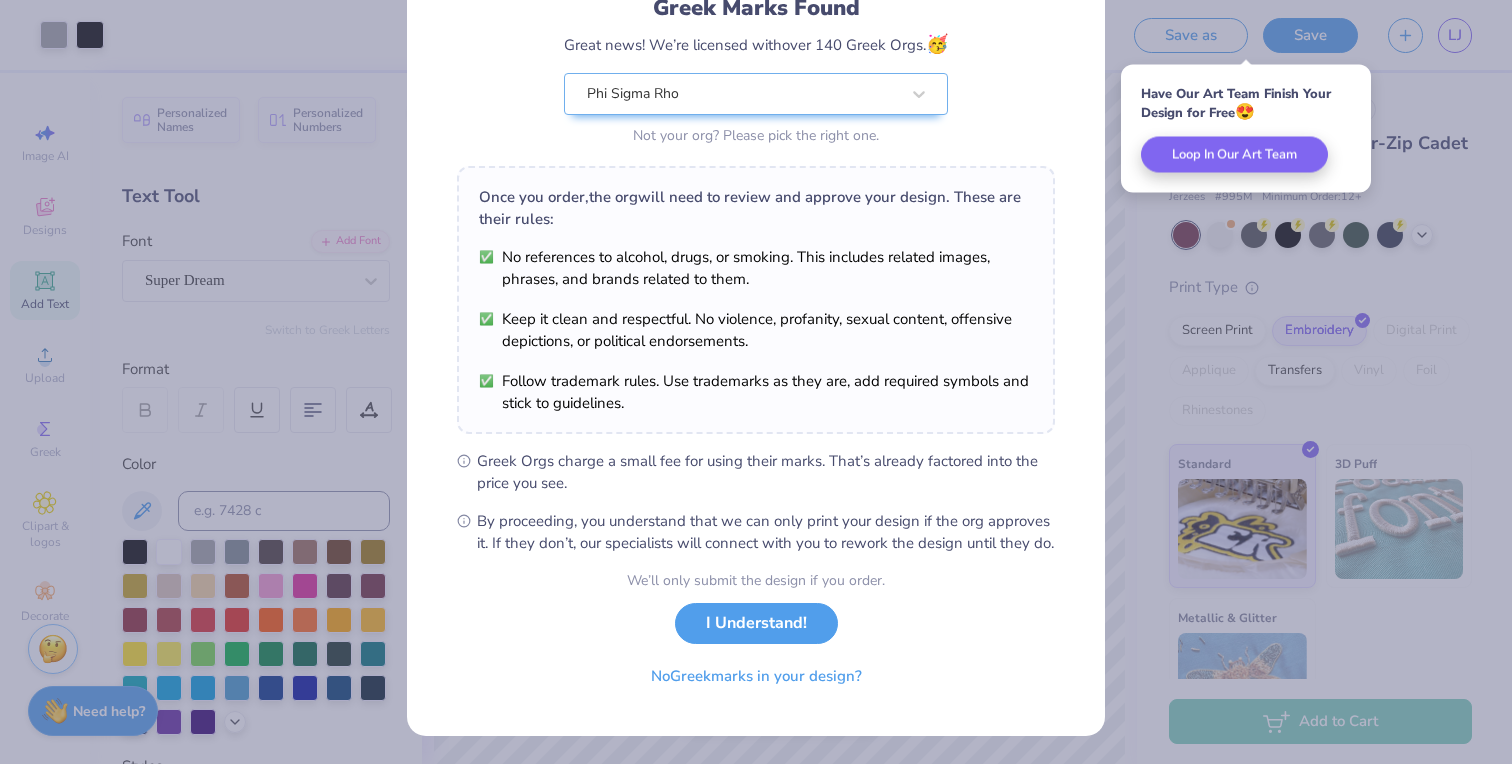 scroll, scrollTop: 172, scrollLeft: 0, axis: vertical 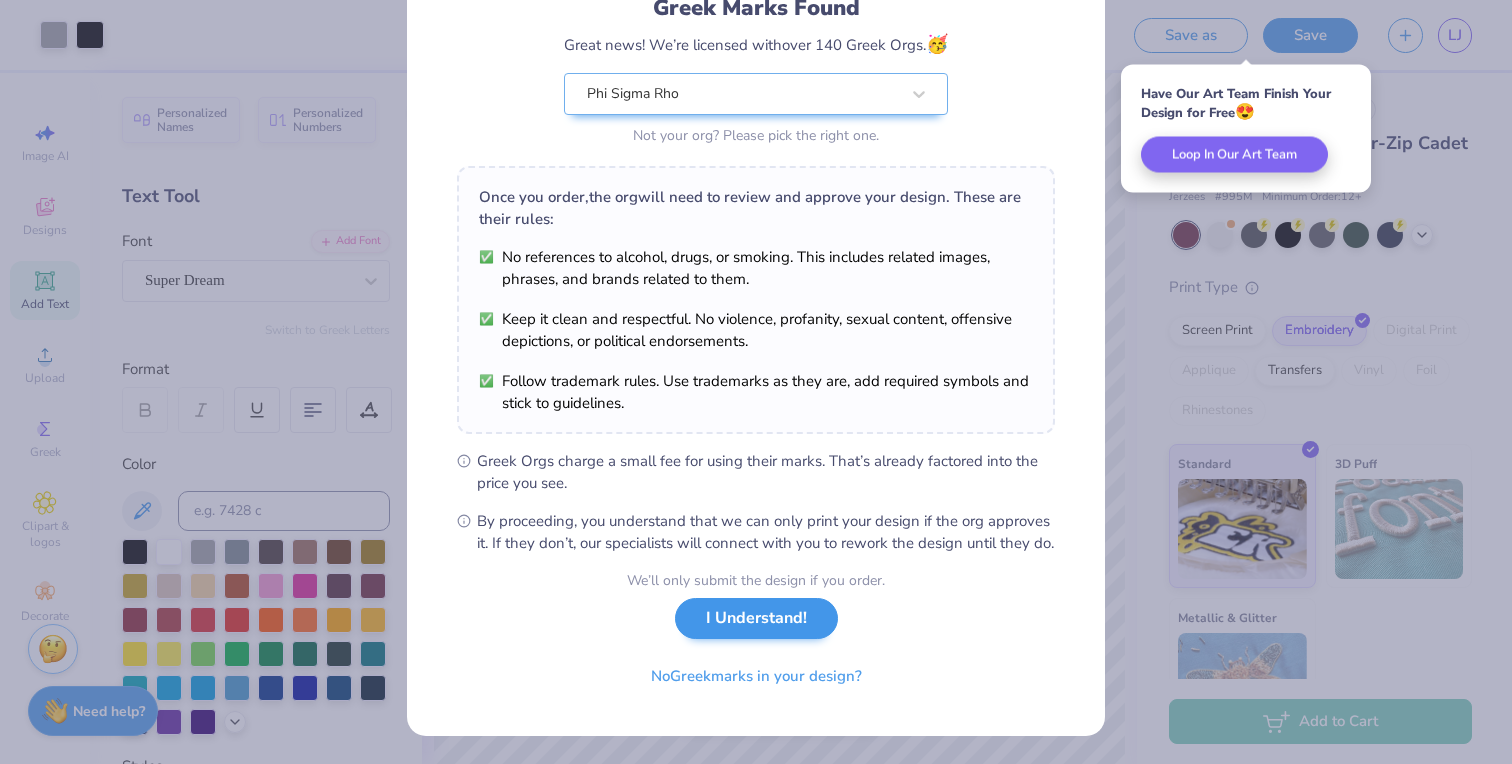 click on "I Understand!" at bounding box center [756, 618] 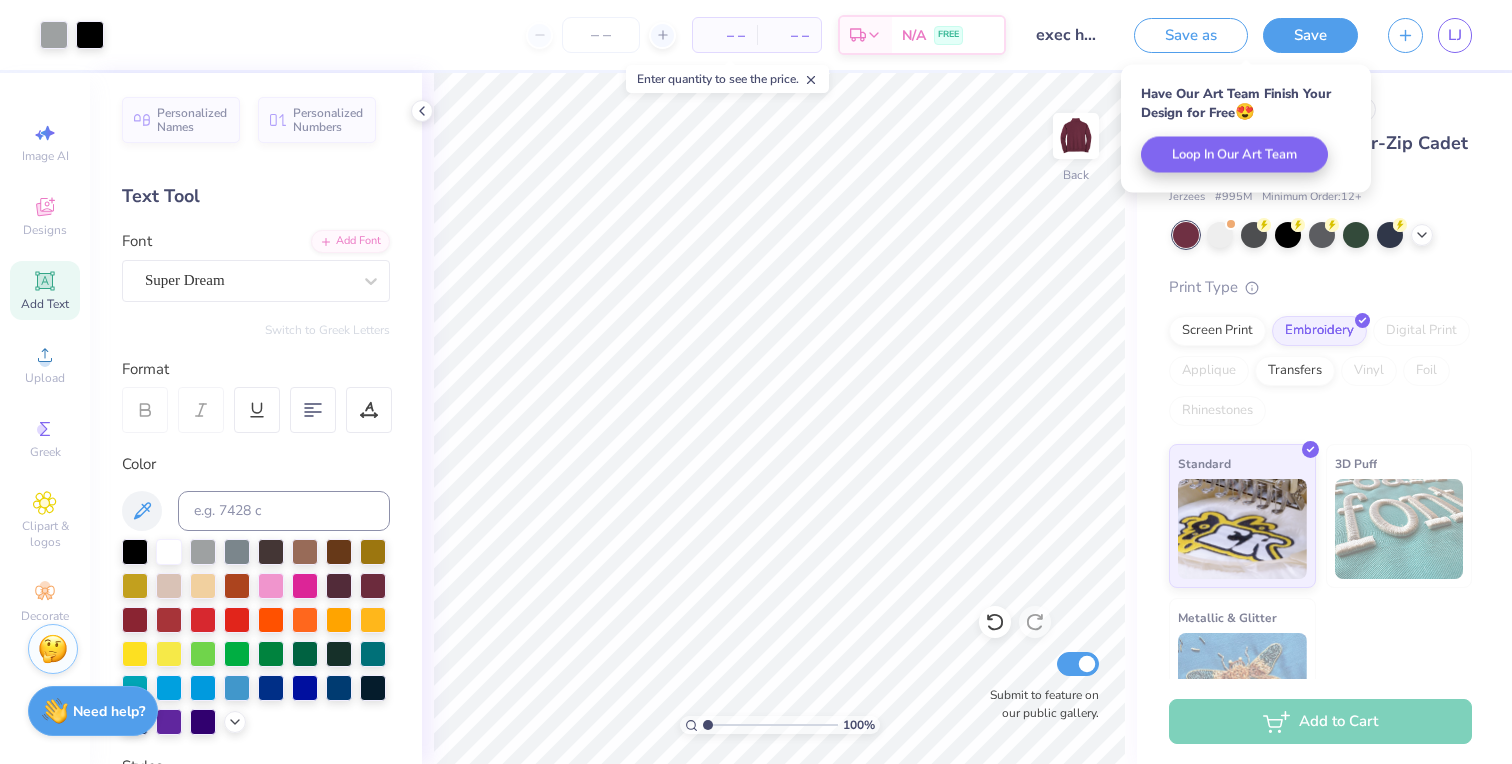 scroll, scrollTop: 0, scrollLeft: 0, axis: both 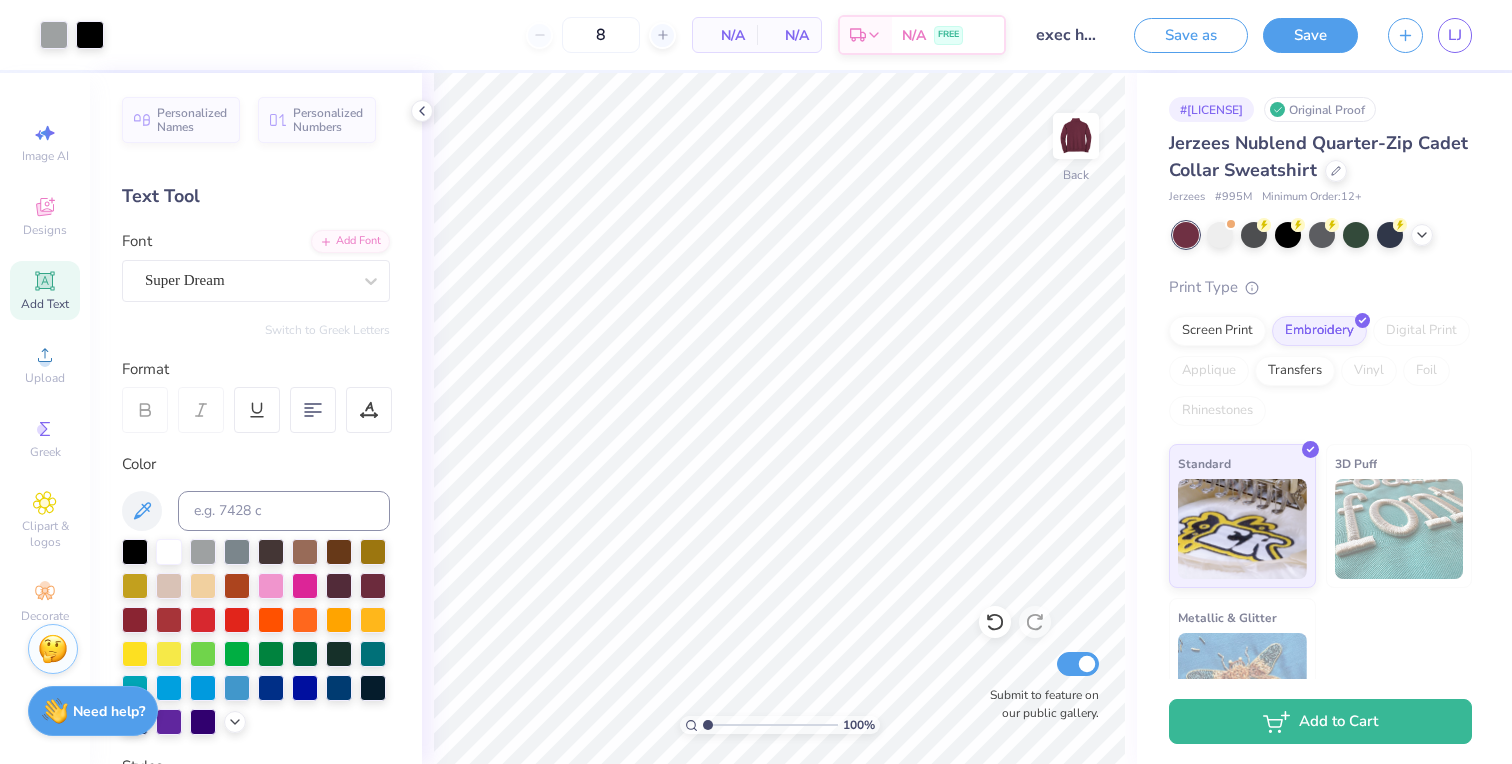type on "12" 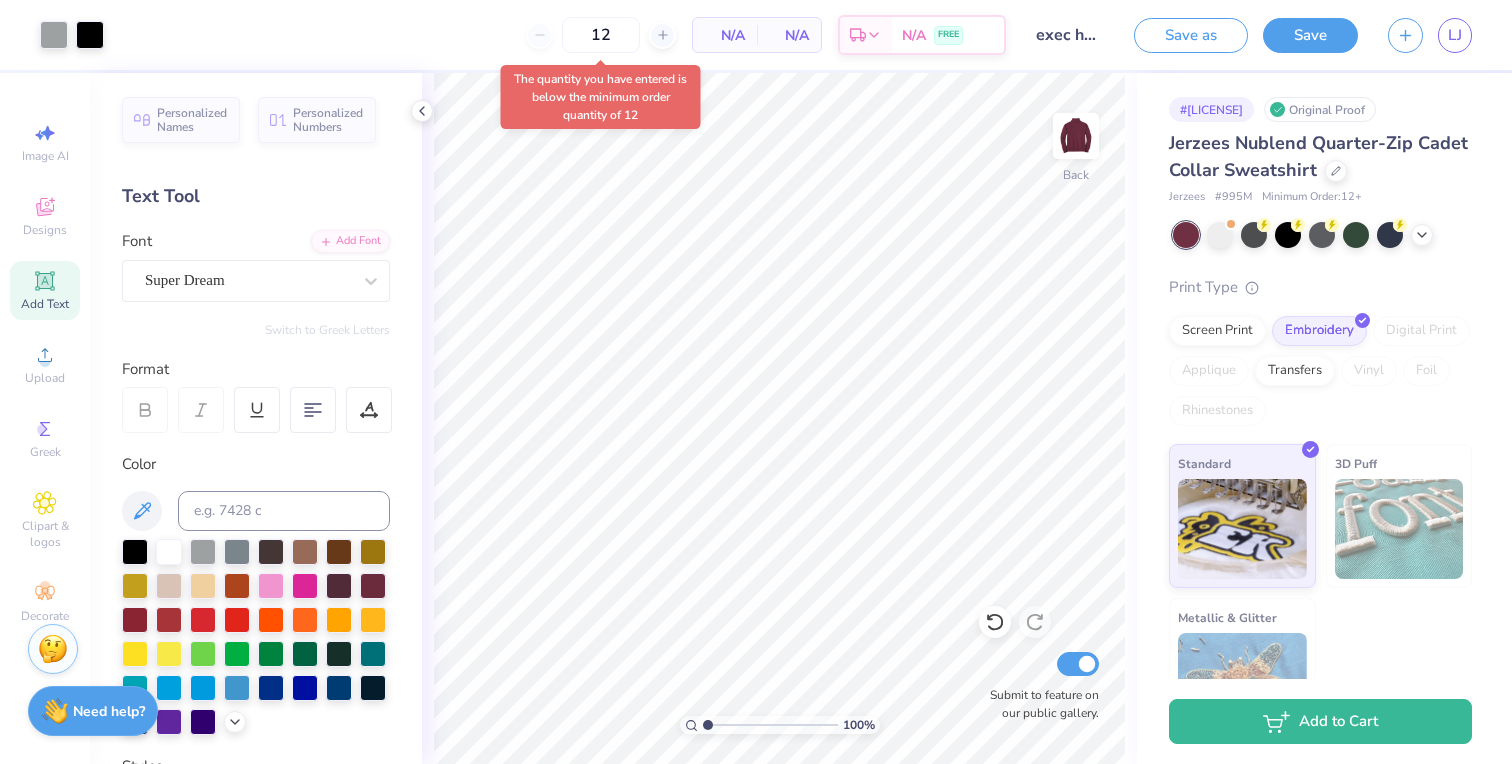 click on "12 N/A Per Item N/A Total Est.  Delivery N/A FREE" at bounding box center (562, 35) 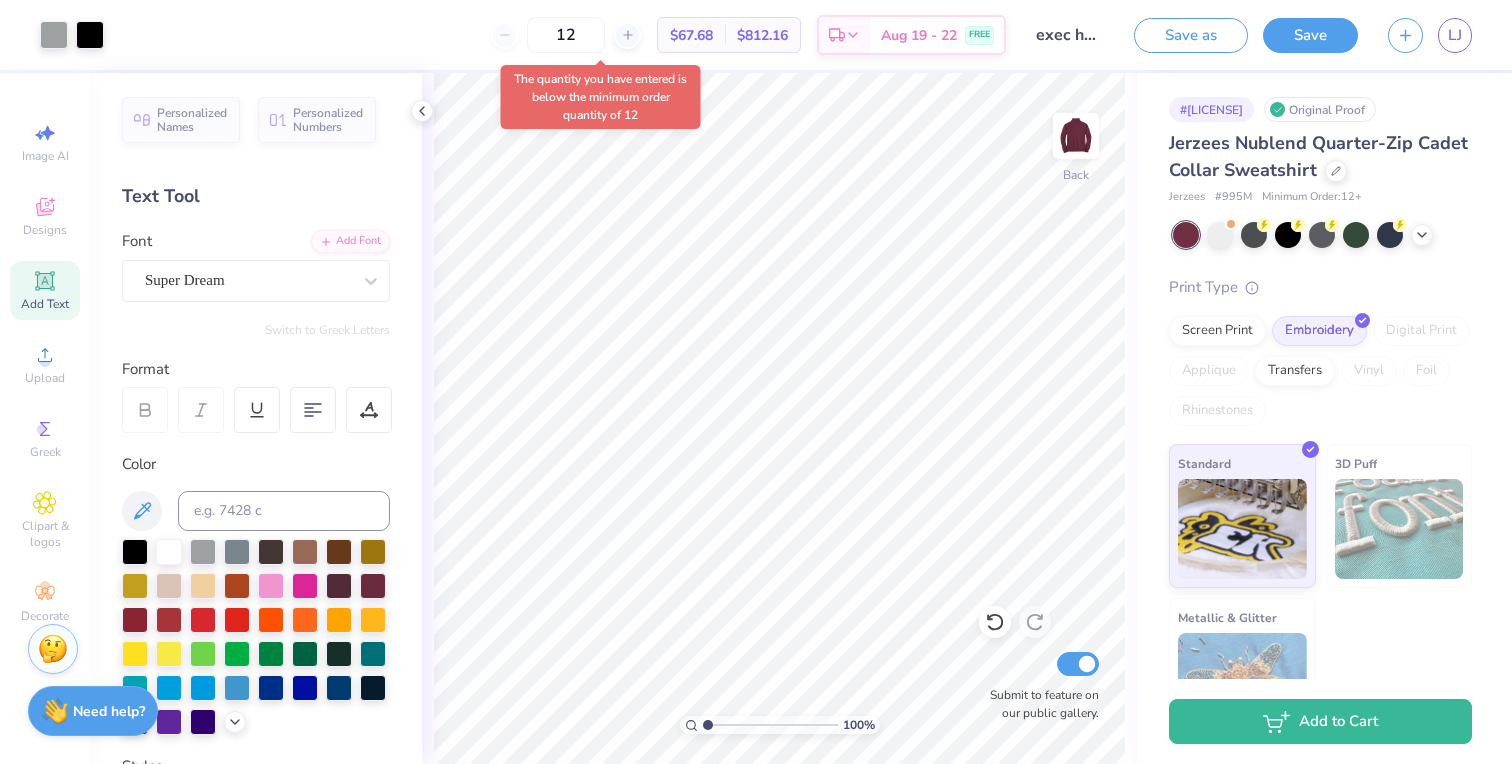 click on "12" at bounding box center [566, 35] 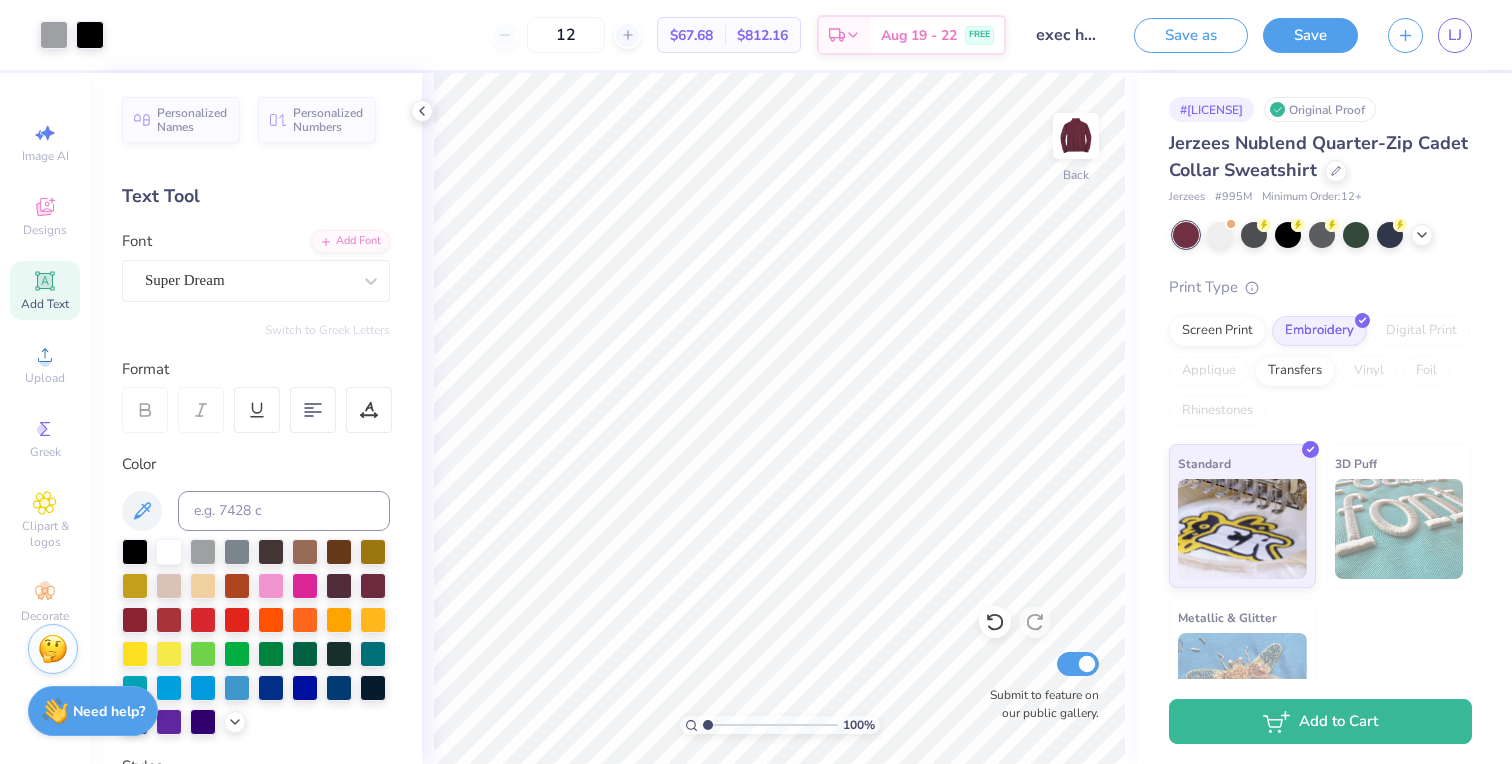 click on "12 $67.68 Per Item $812.16 Total Est.  Delivery Aug 19 - 22 FREE" at bounding box center [562, 35] 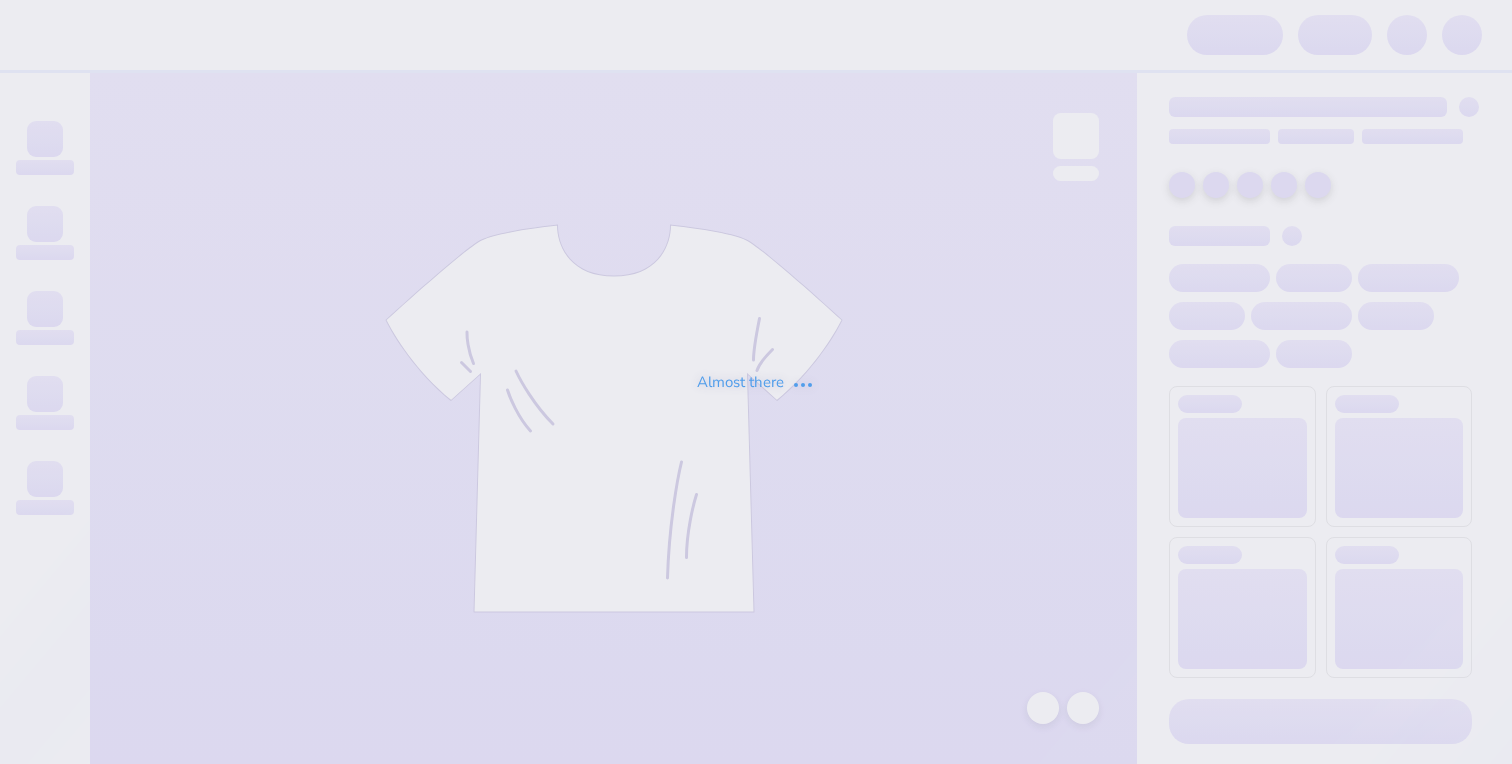 scroll, scrollTop: 0, scrollLeft: 0, axis: both 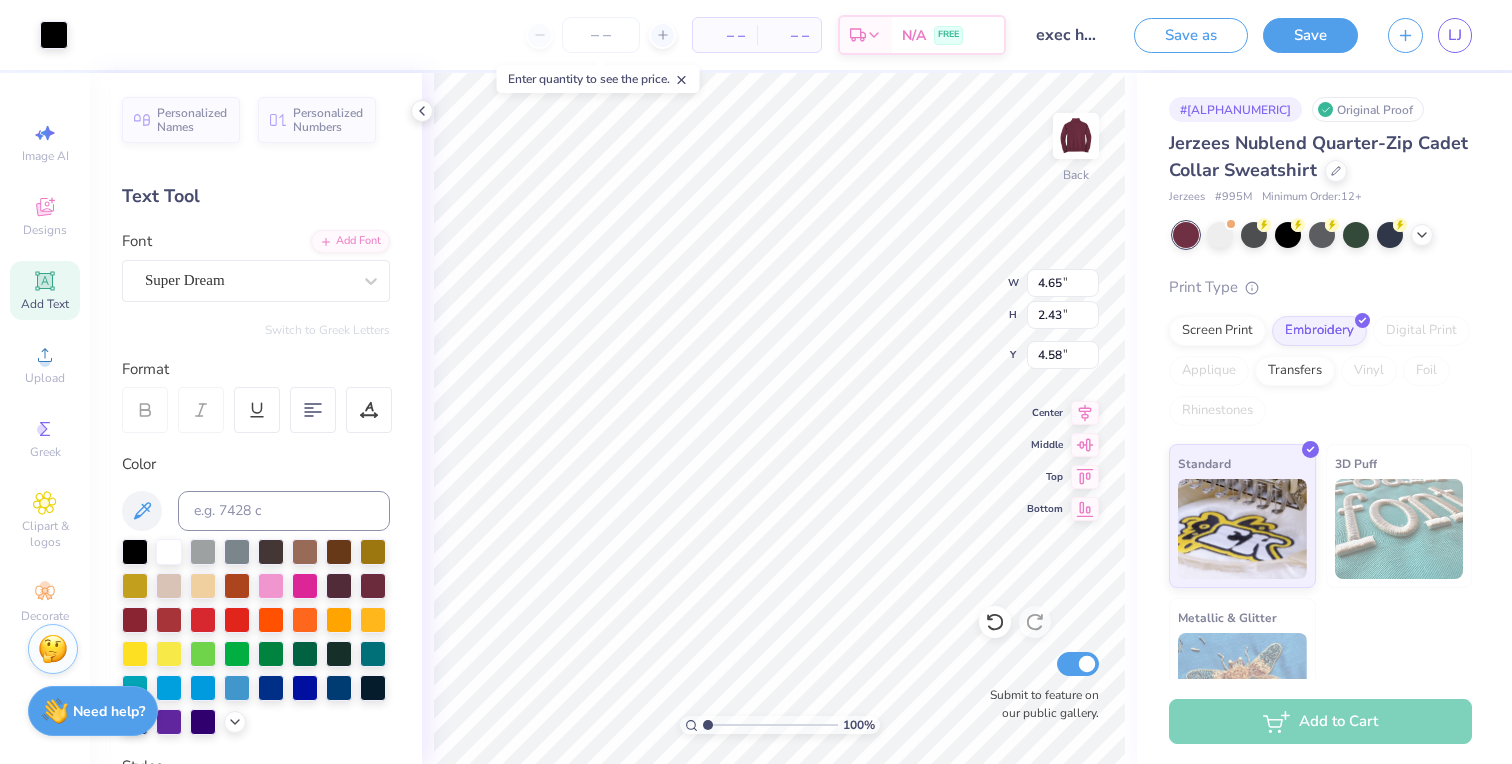 type on "4.96" 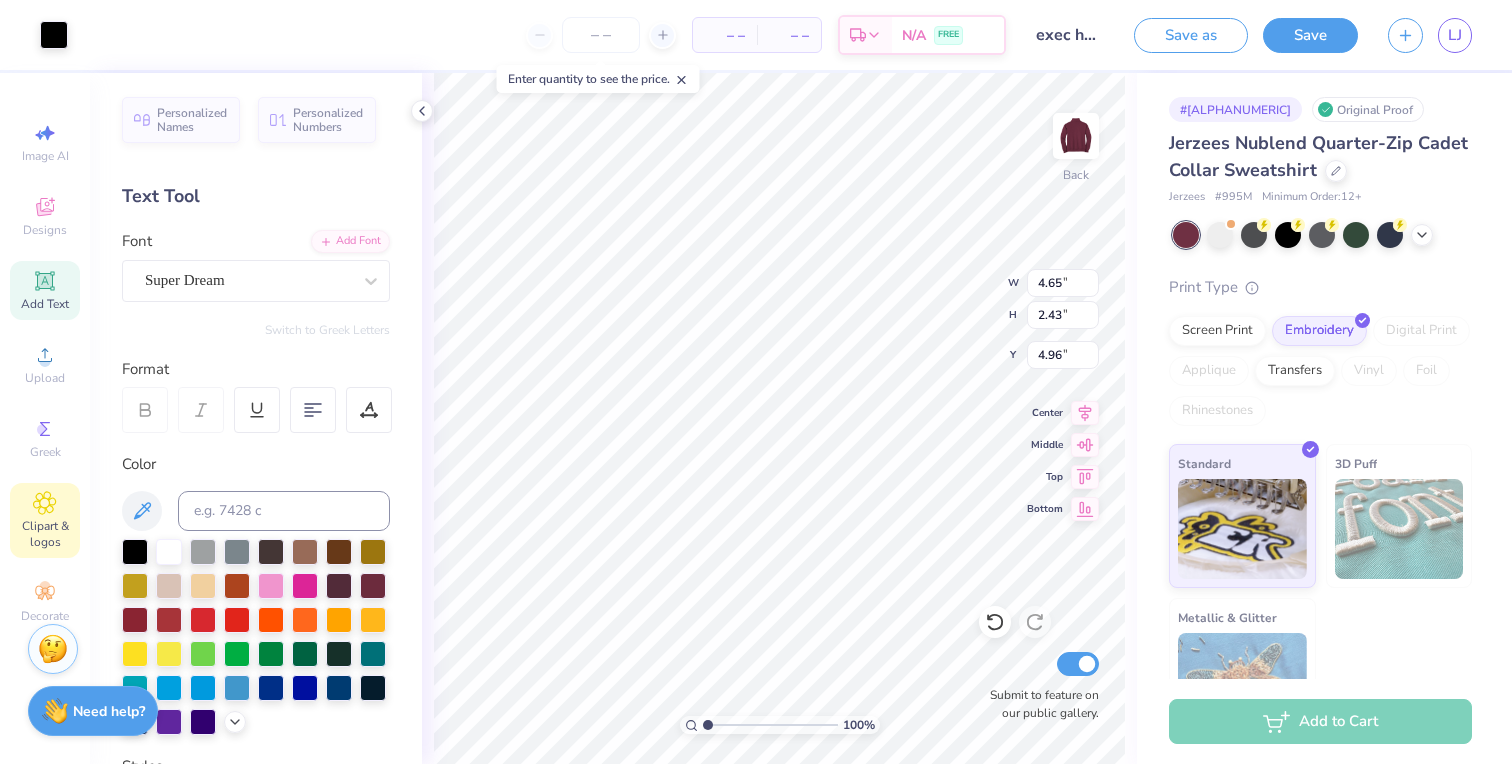 click on "Clipart & logos" at bounding box center (45, 534) 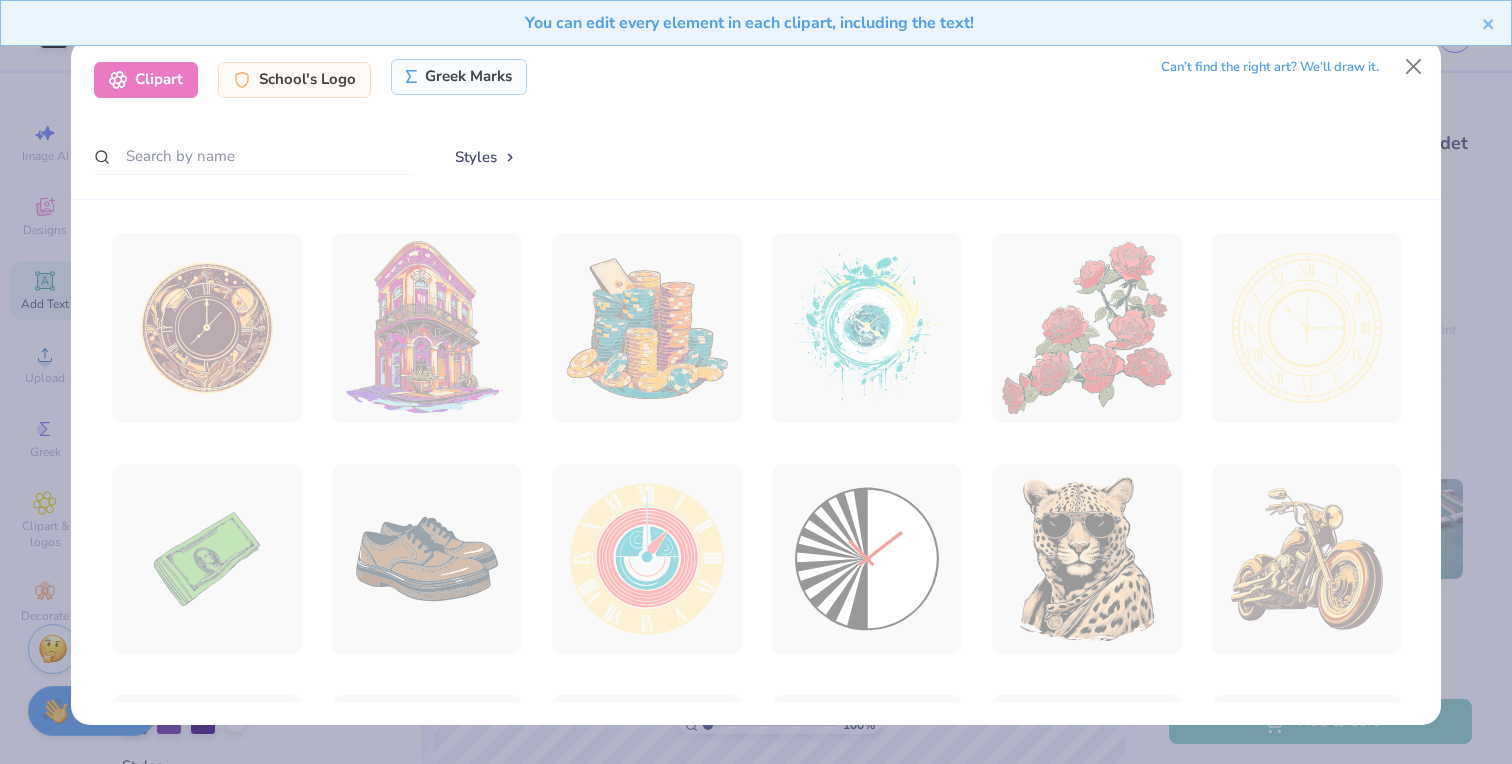 click on "Greek Marks" at bounding box center [459, 77] 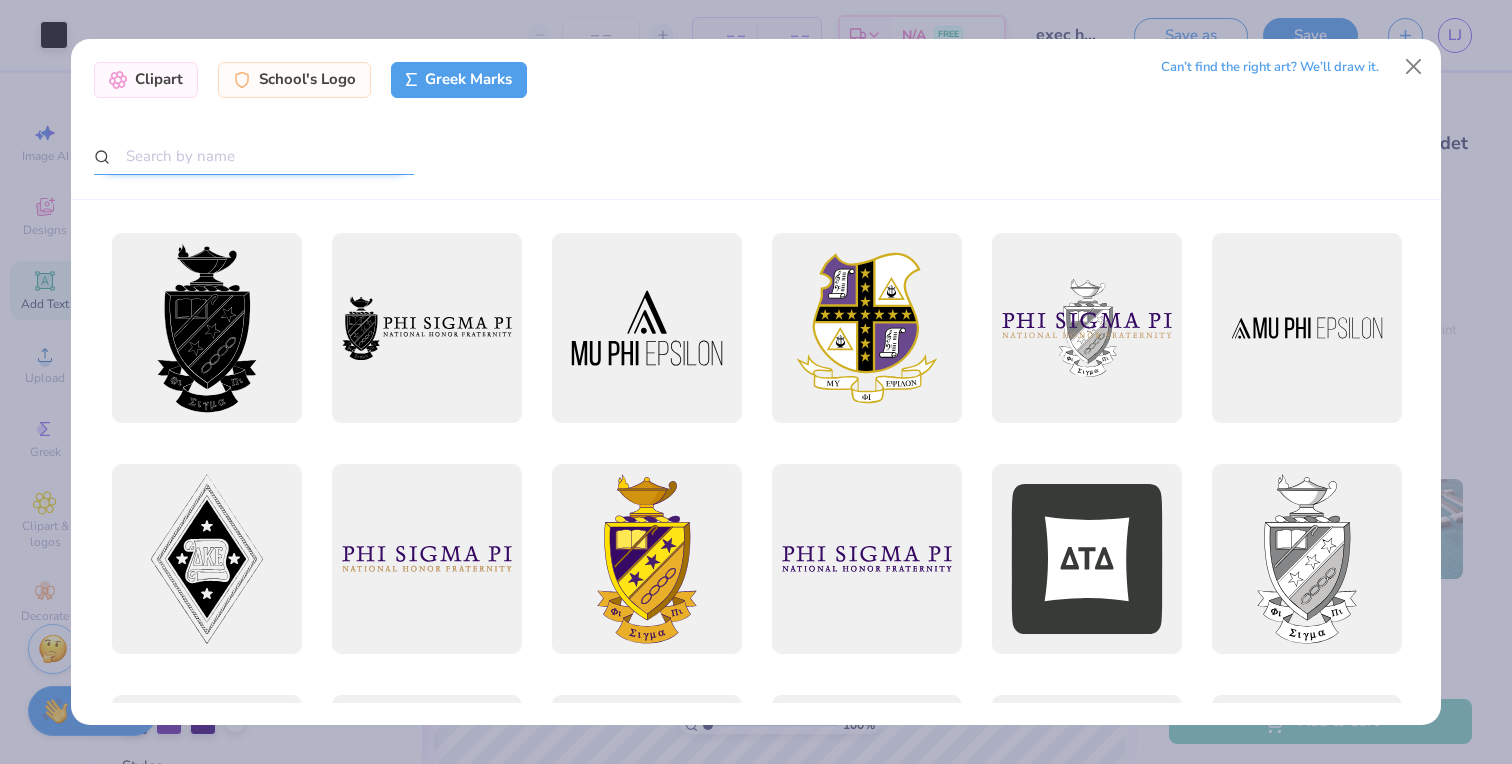 click at bounding box center [254, 156] 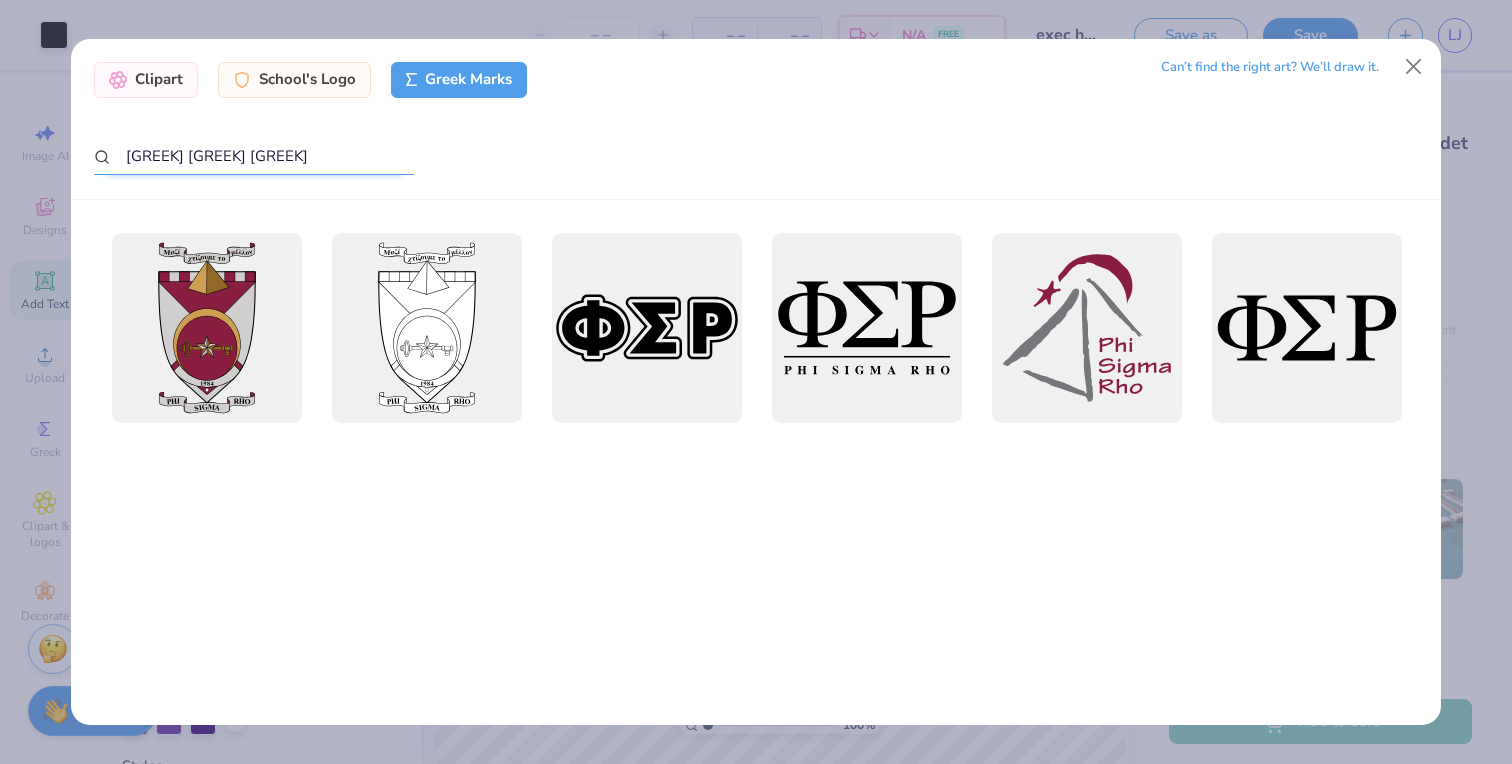 type on "phi sigma rho" 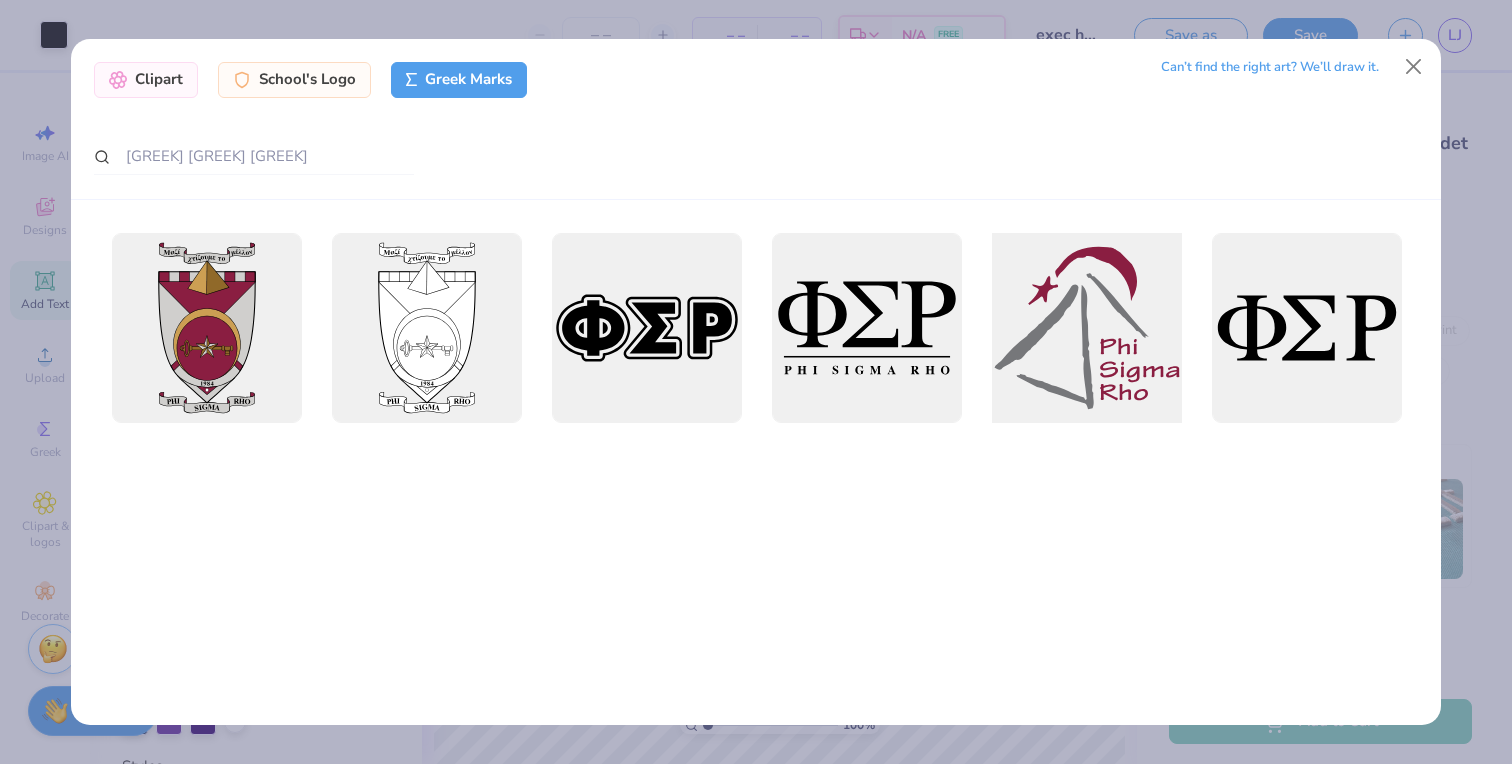 click at bounding box center [1086, 327] 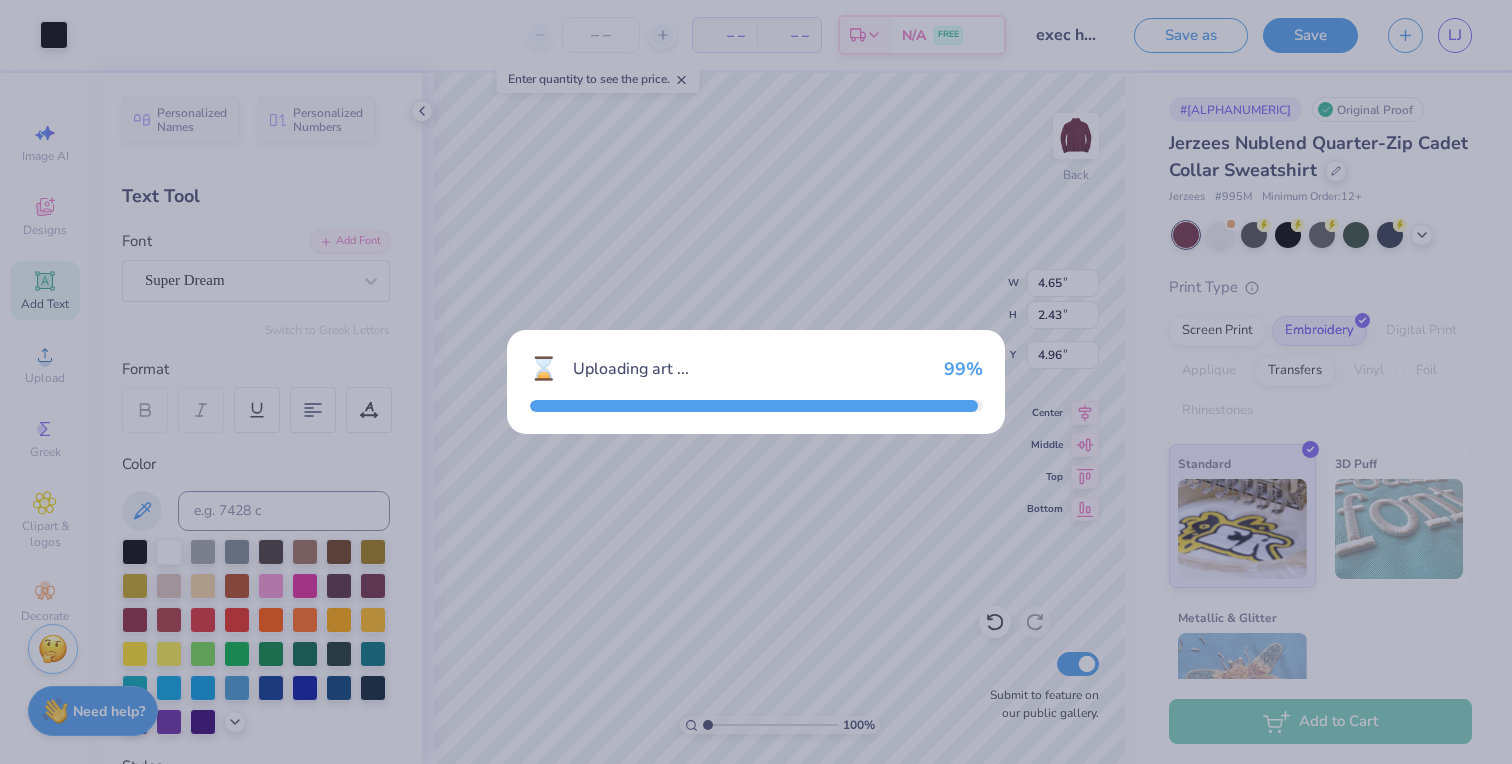 type on "7.94" 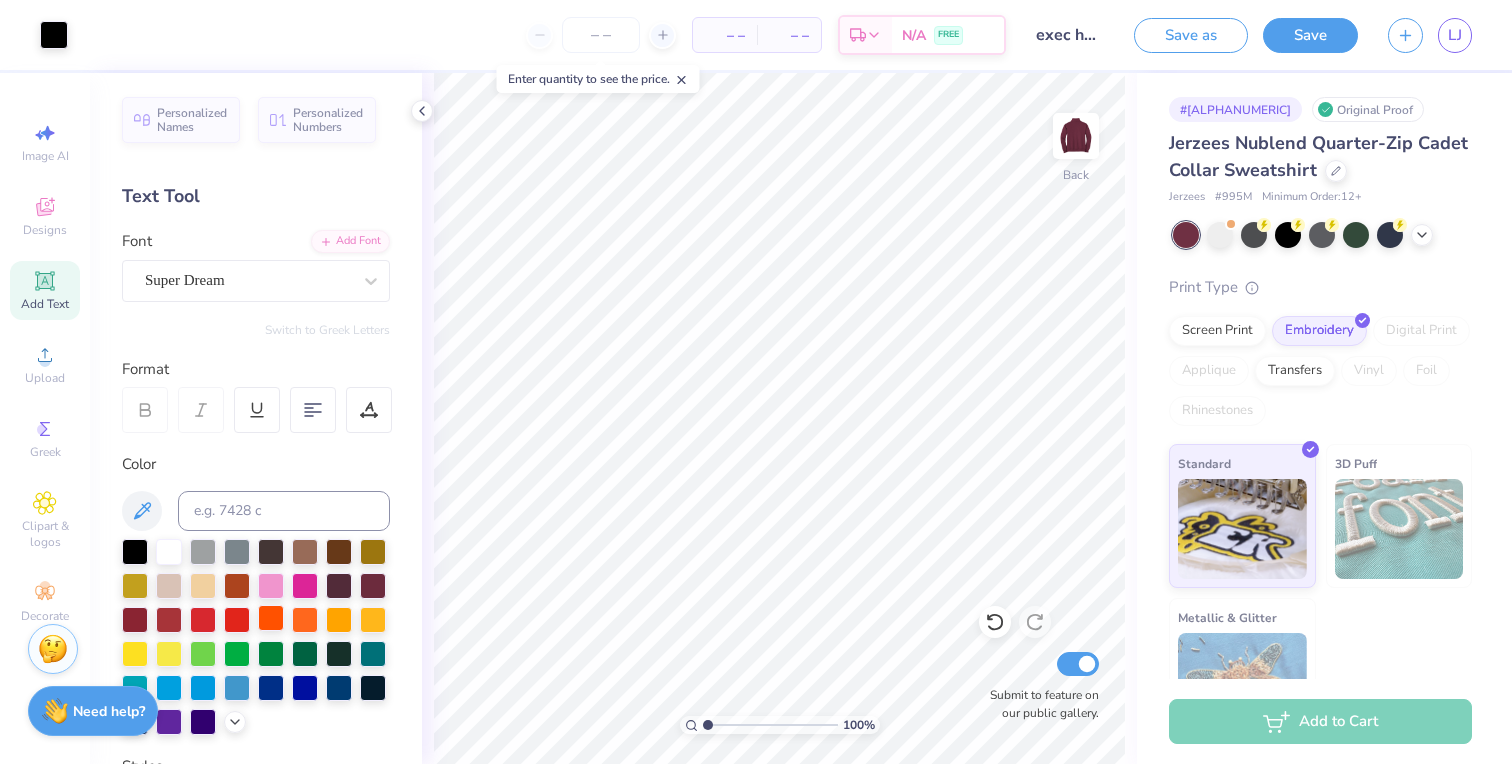 click at bounding box center (271, 618) 